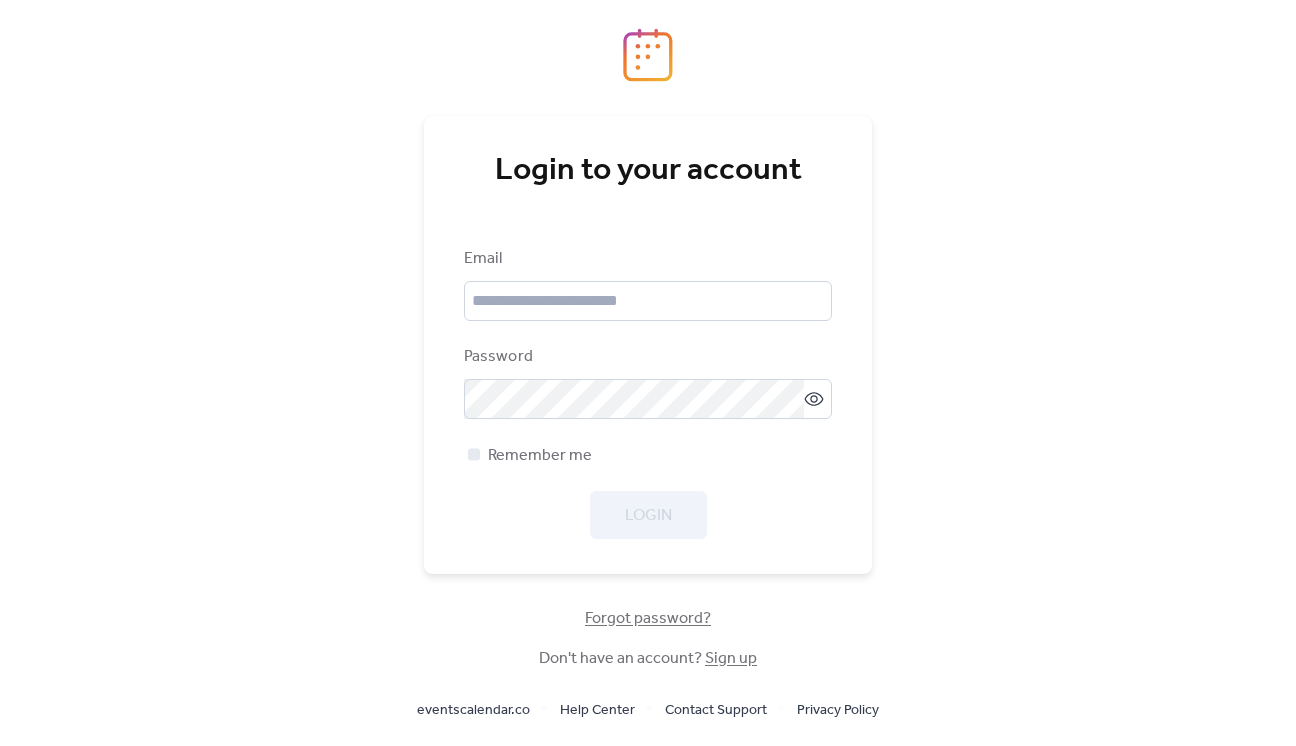scroll, scrollTop: 0, scrollLeft: 0, axis: both 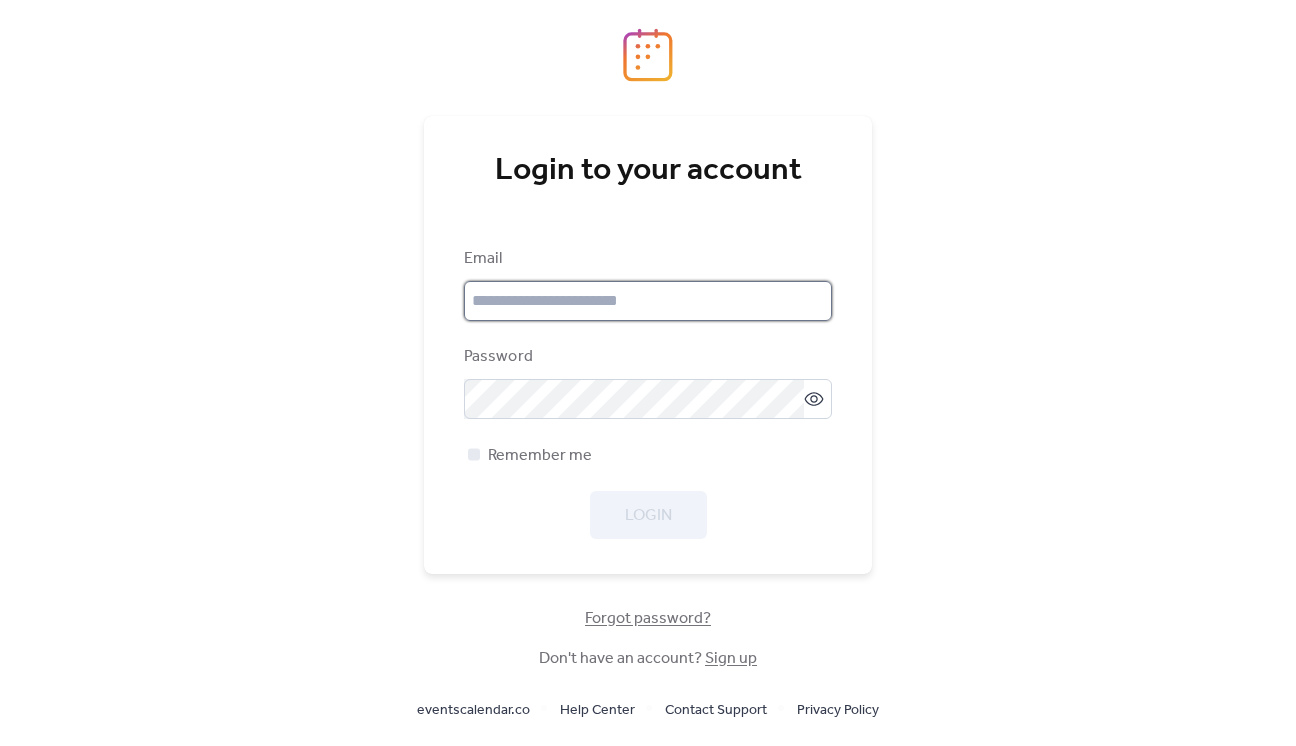 click at bounding box center [648, 301] 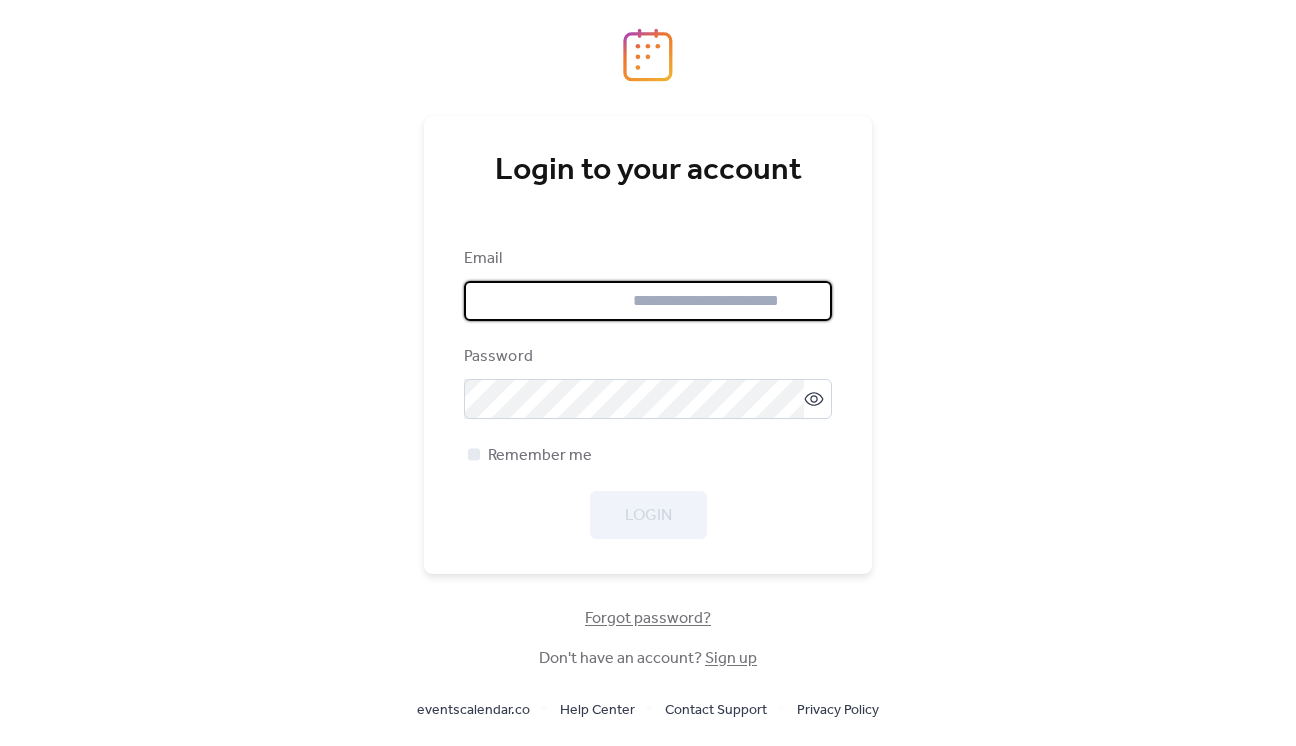 type on "**********" 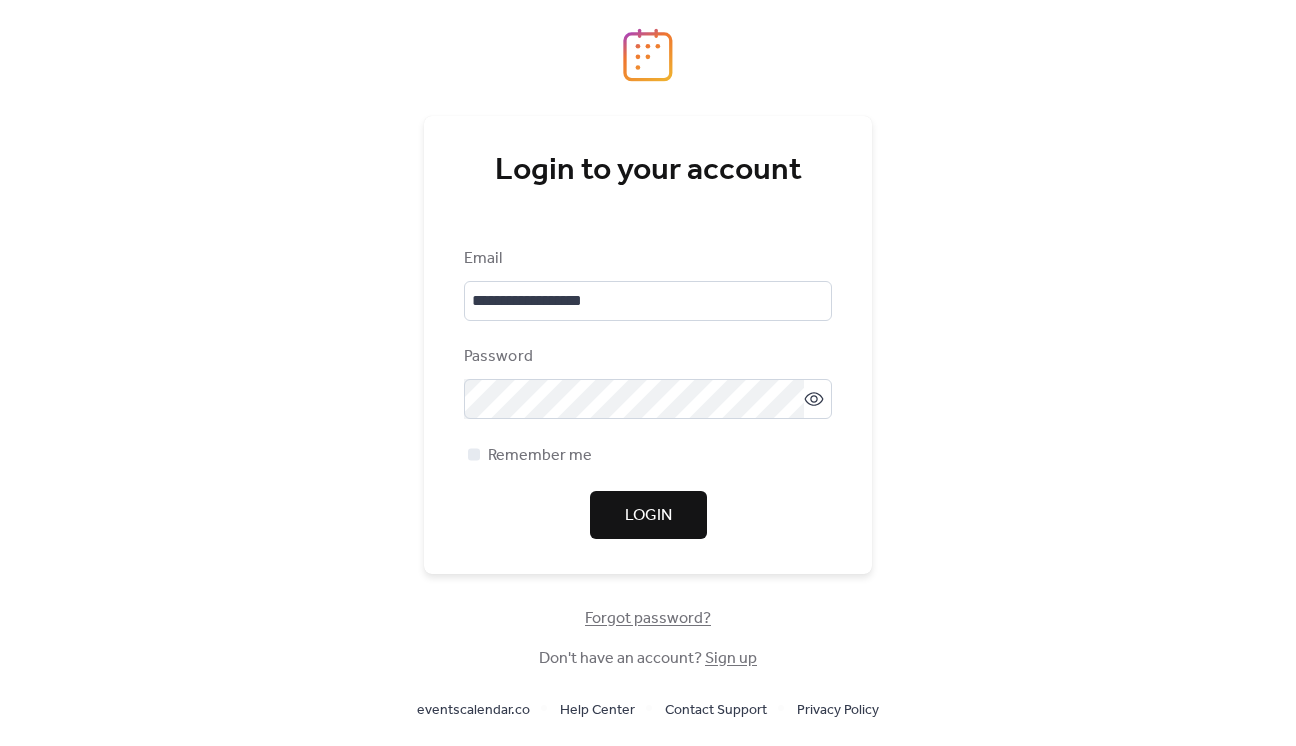click on "Login" at bounding box center [648, 516] 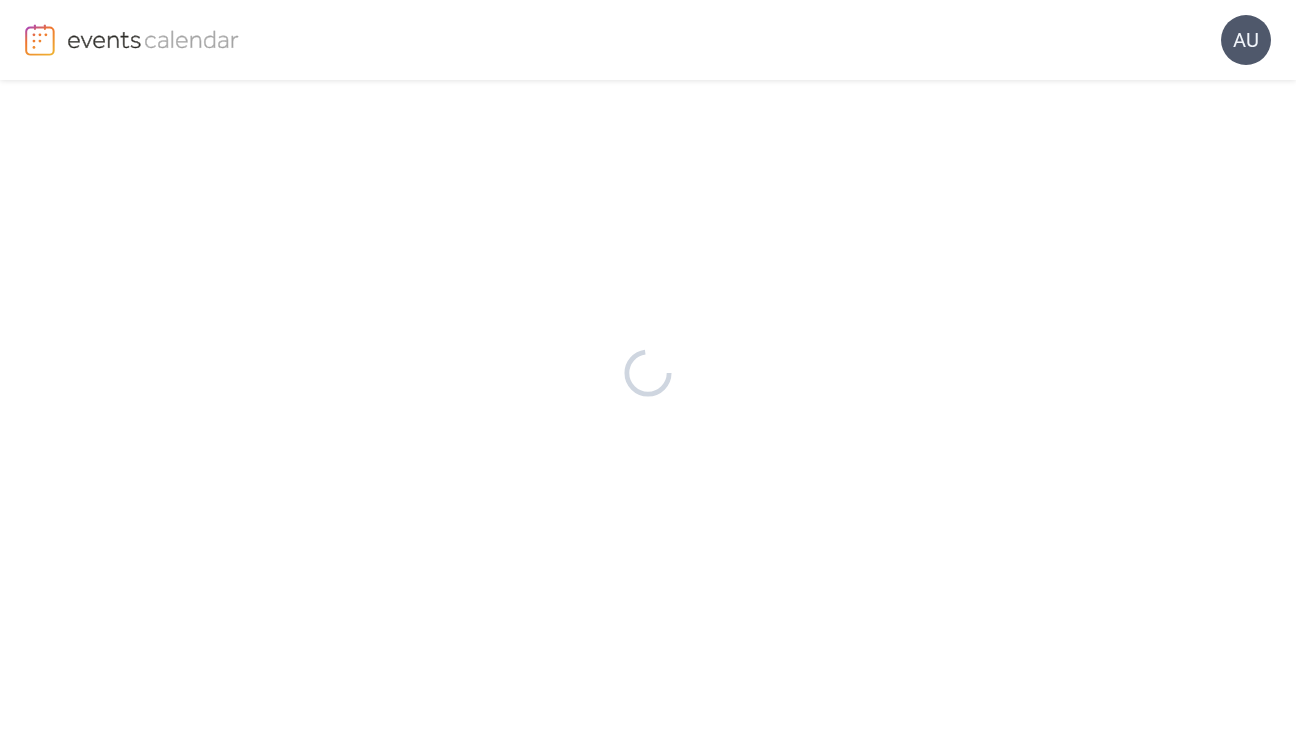 scroll, scrollTop: 0, scrollLeft: 0, axis: both 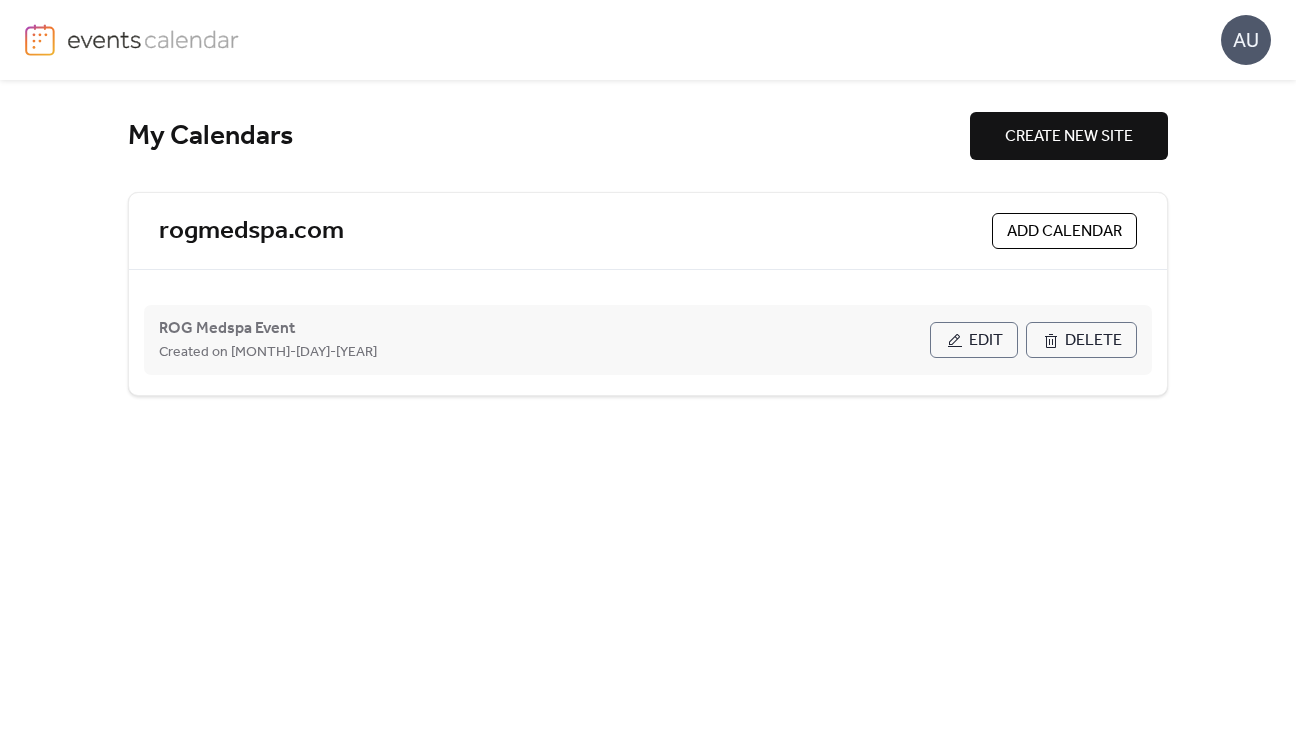 click on "Created on [MONTH]-[DAY]-[YEAR]" at bounding box center [268, 353] 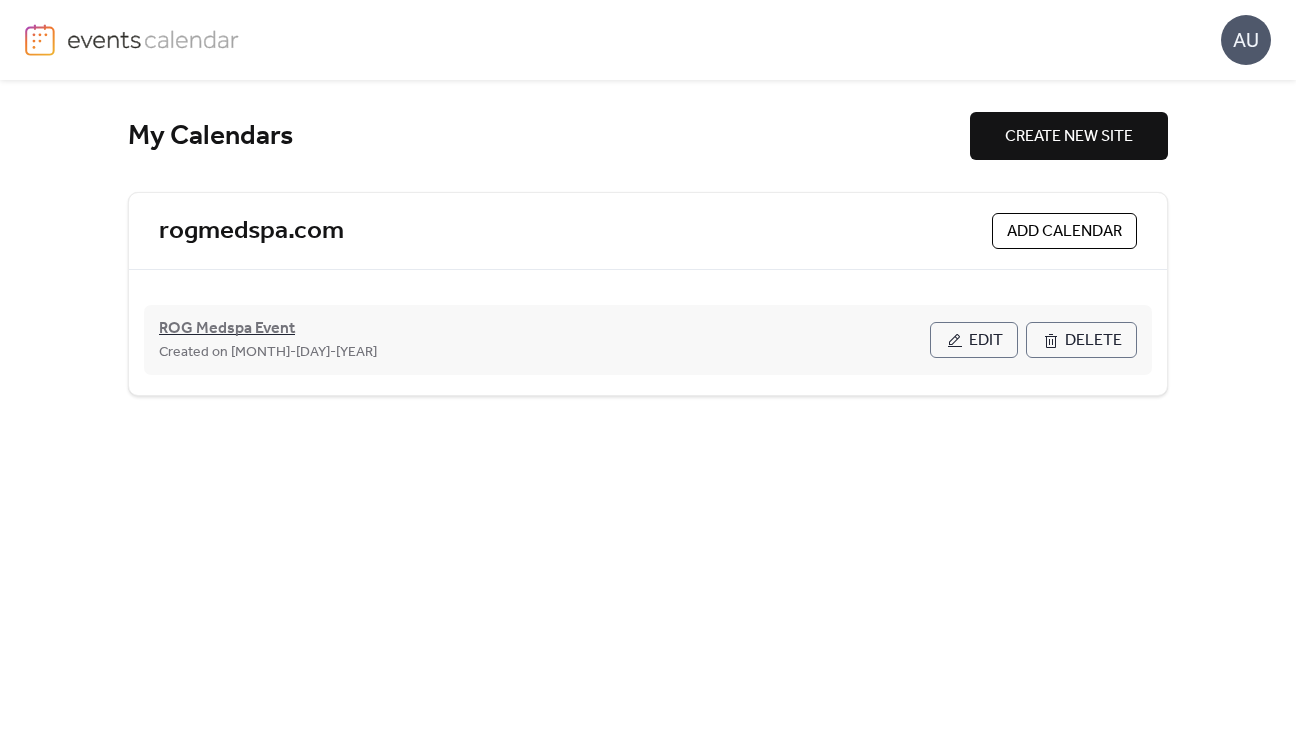 click on "ROG Medspa Event" at bounding box center [227, 329] 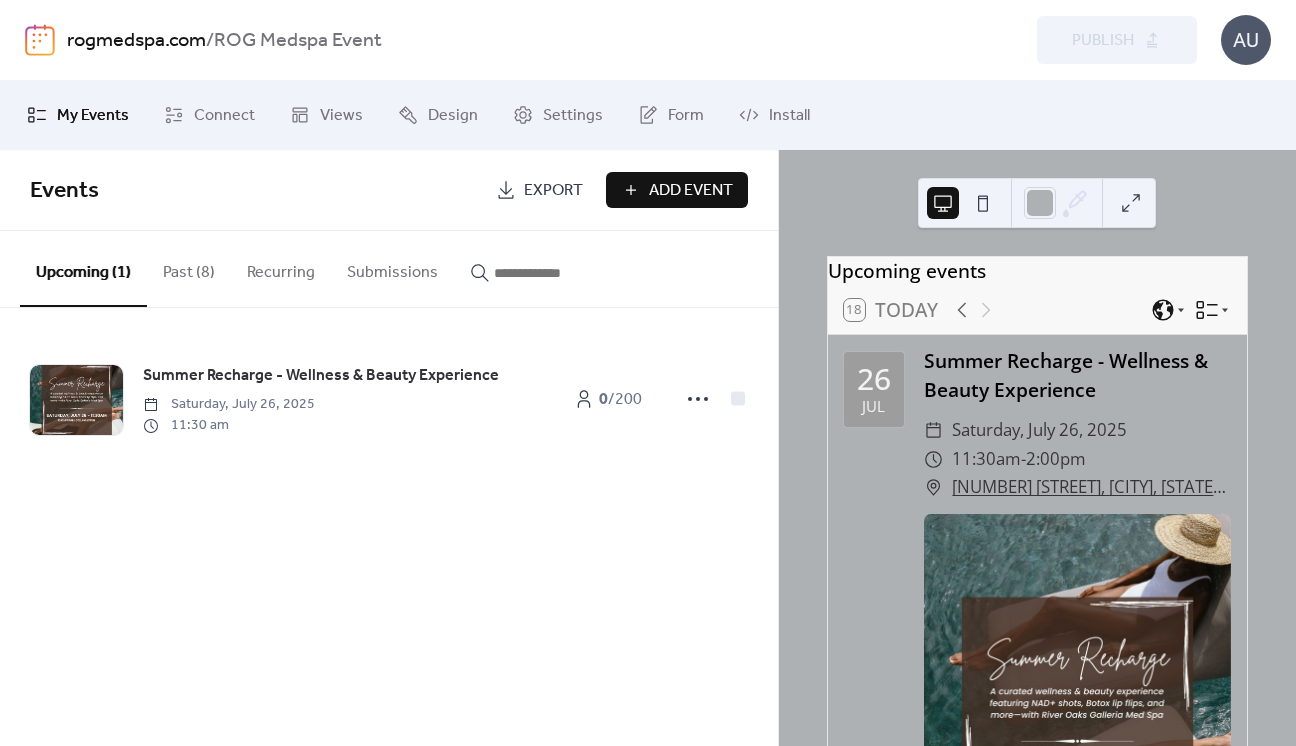 click on "Add Event" at bounding box center (691, 191) 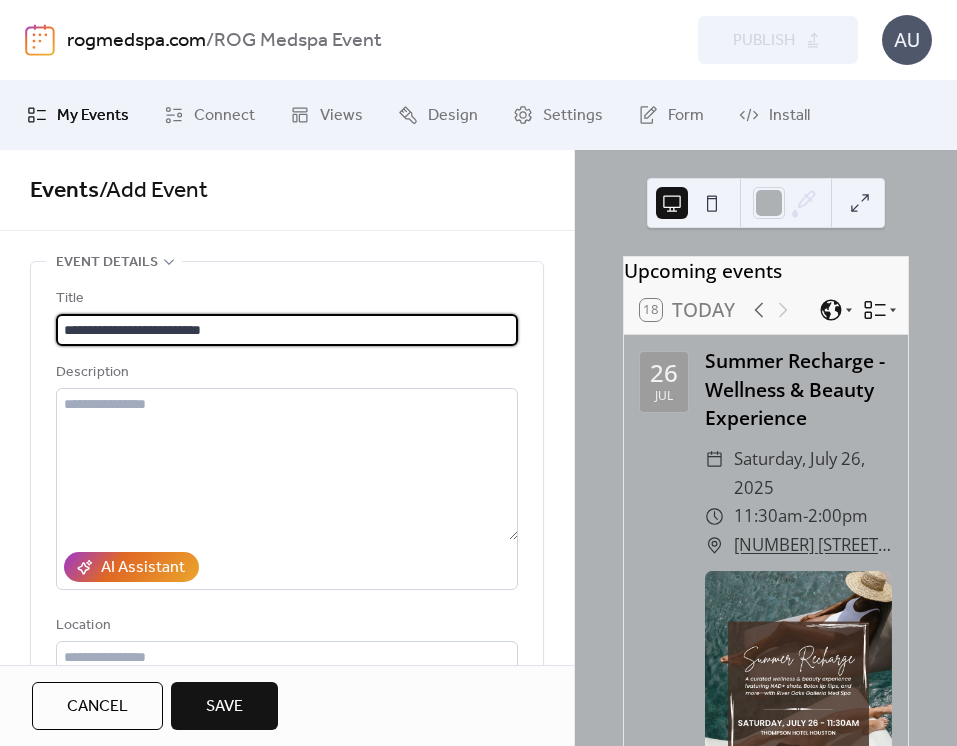 click on "**********" at bounding box center [287, 330] 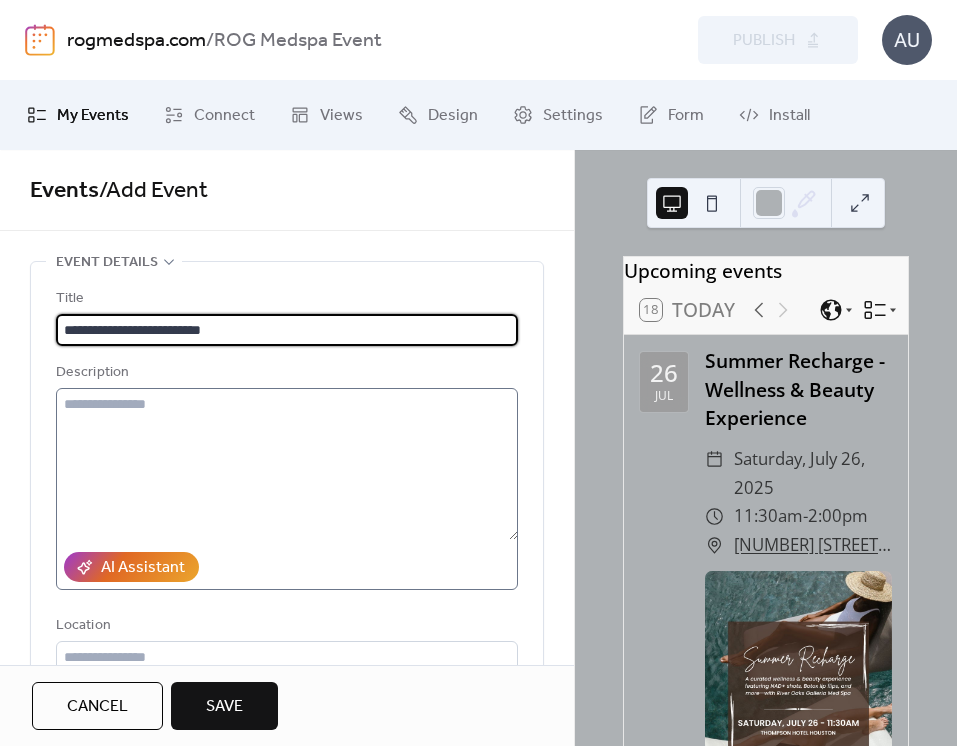 type on "**********" 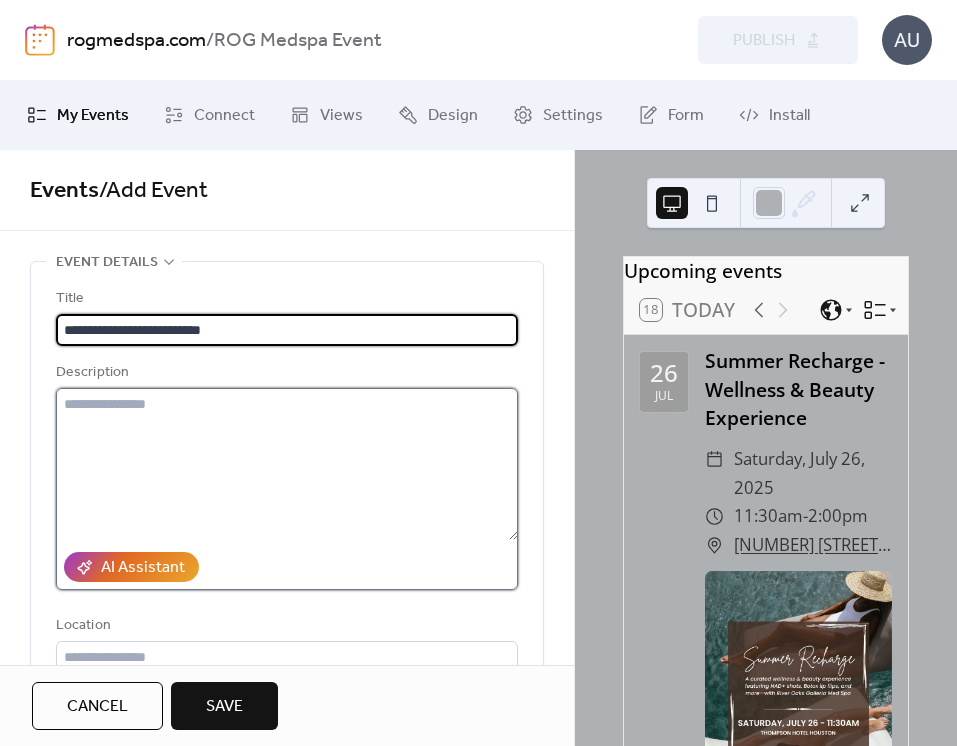 click at bounding box center (287, 464) 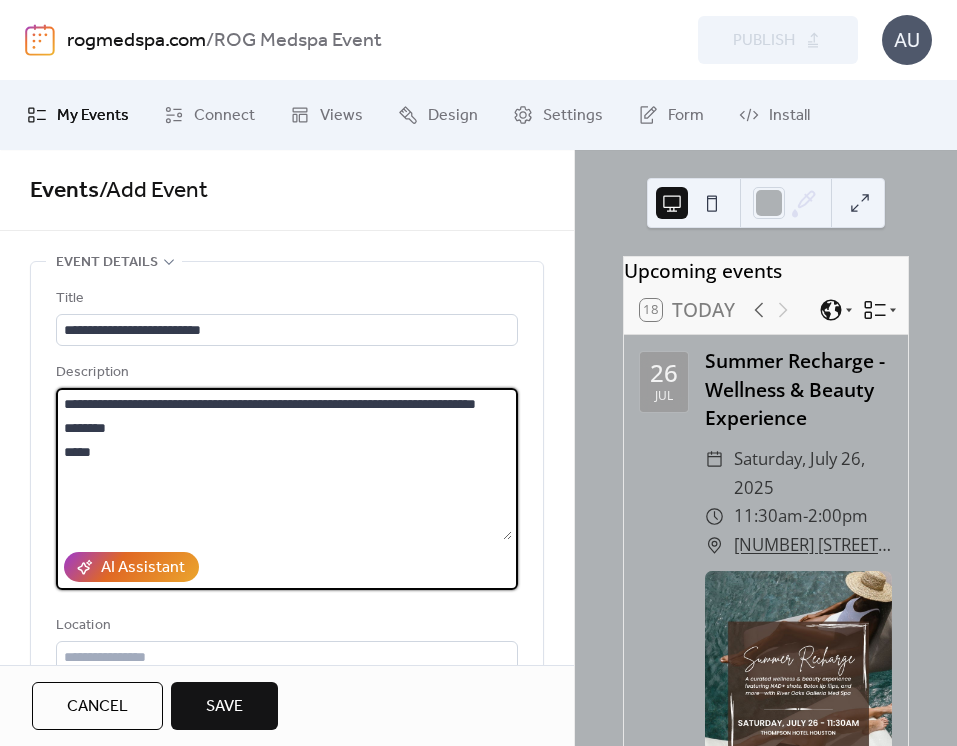 click on "**********" at bounding box center [284, 464] 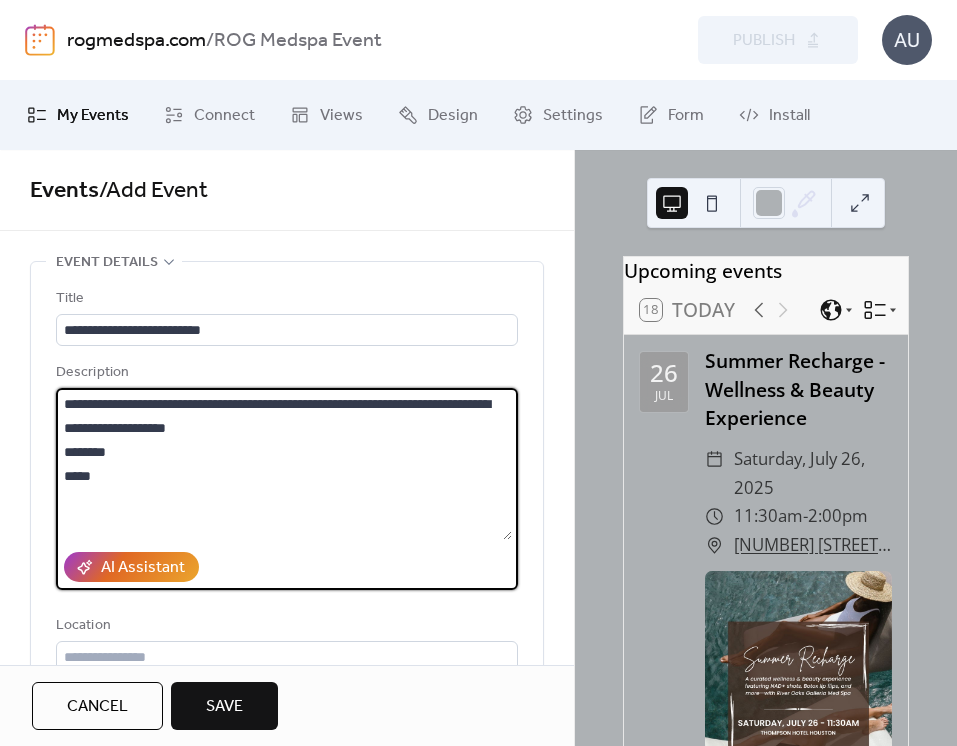 click on "**********" at bounding box center [284, 464] 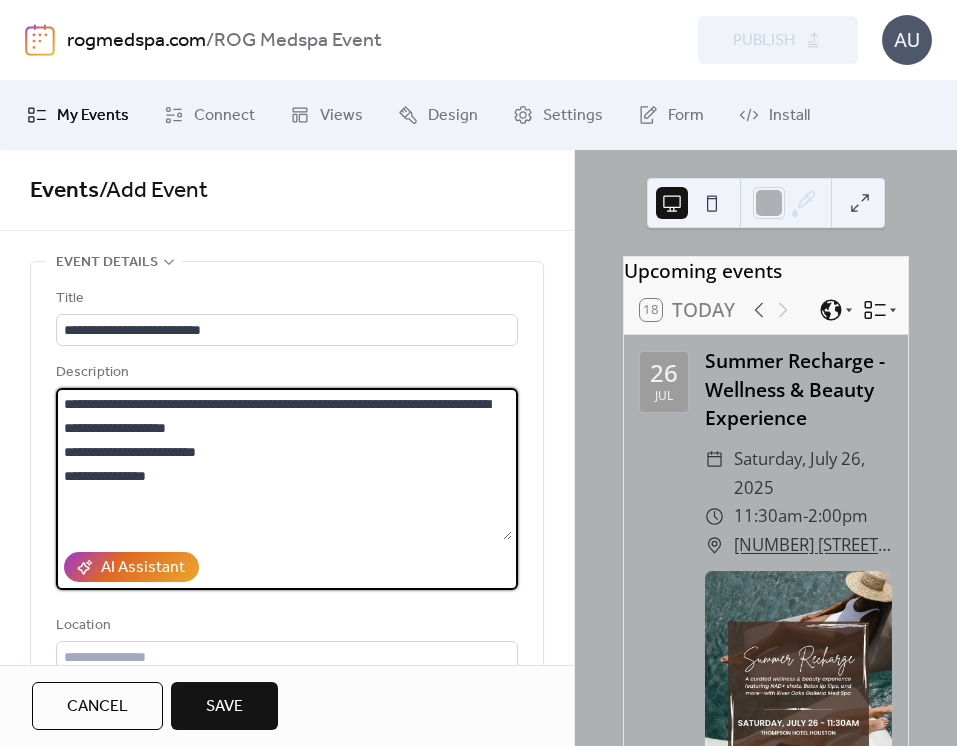 click on "**********" at bounding box center [284, 464] 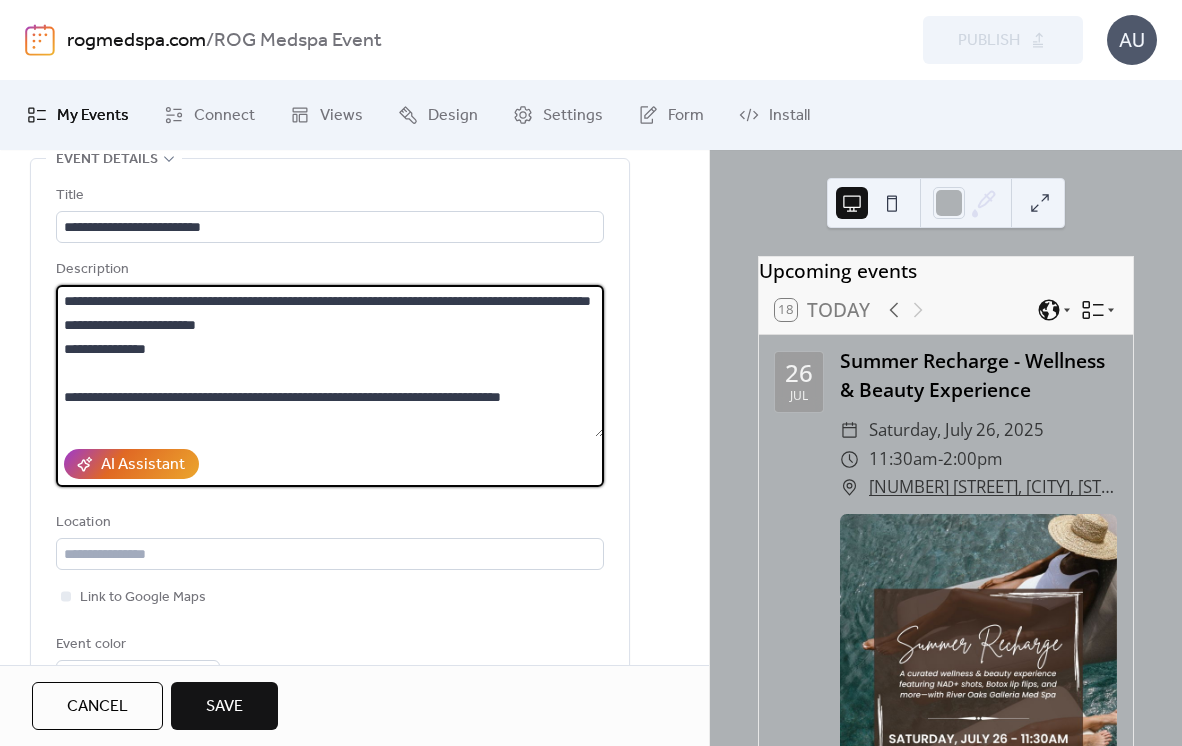 scroll, scrollTop: 108, scrollLeft: 0, axis: vertical 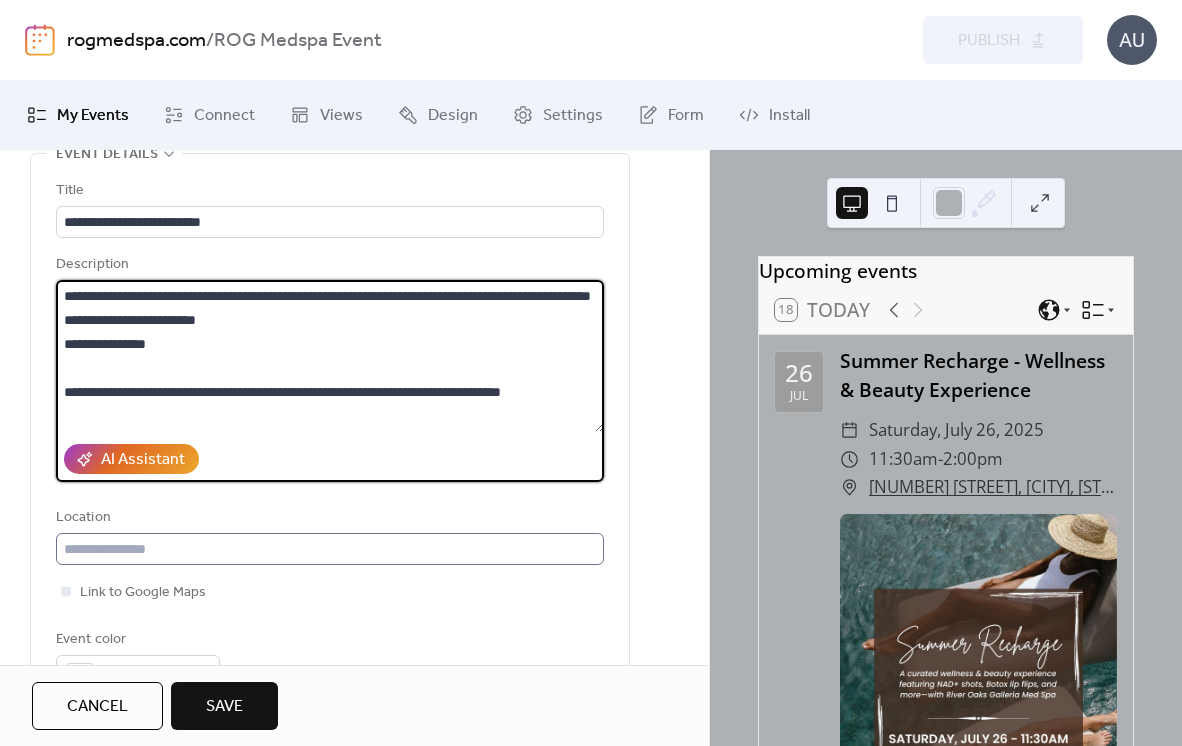 type on "**********" 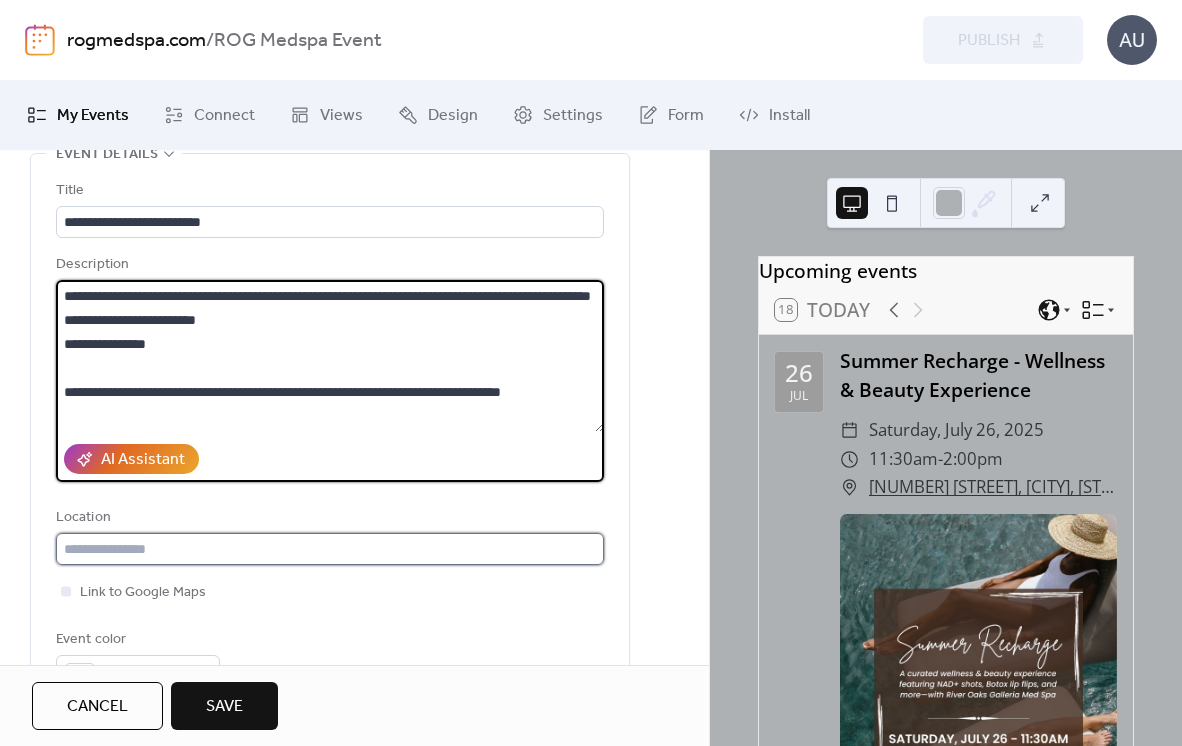 click at bounding box center (330, 549) 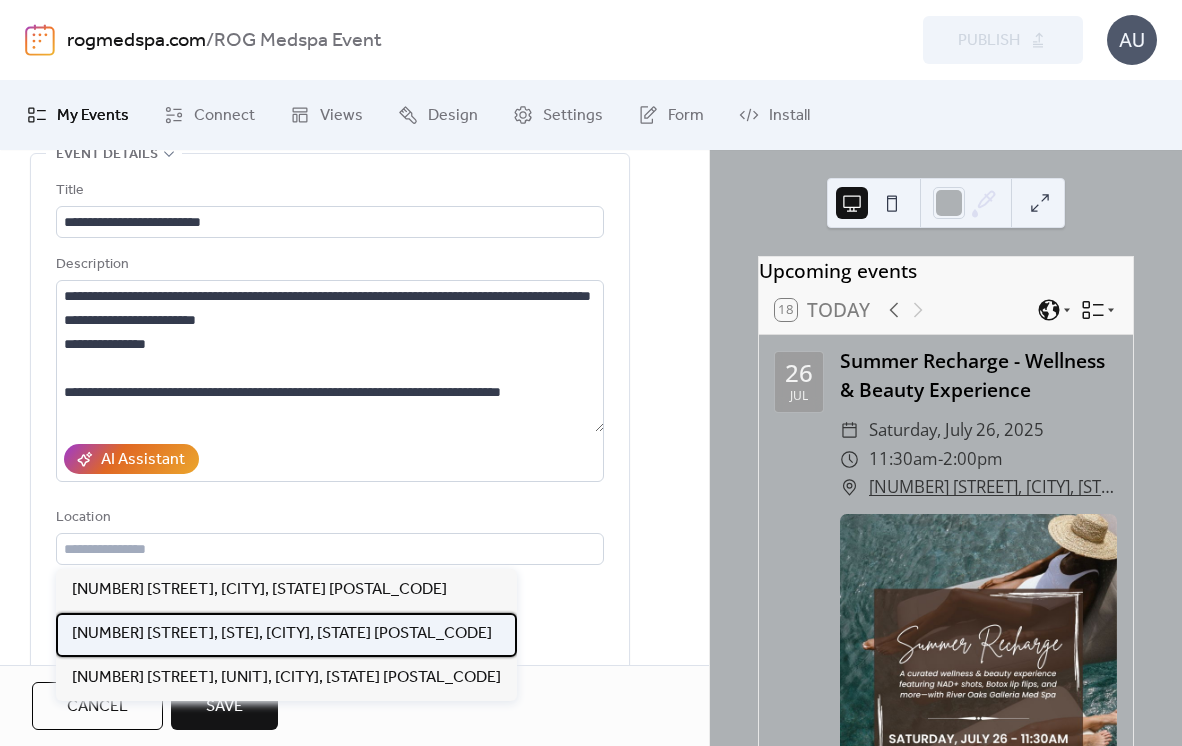 click on "[NUMBER] [STREET], [STE], [CITY], [STATE] [POSTAL_CODE]" at bounding box center [282, 634] 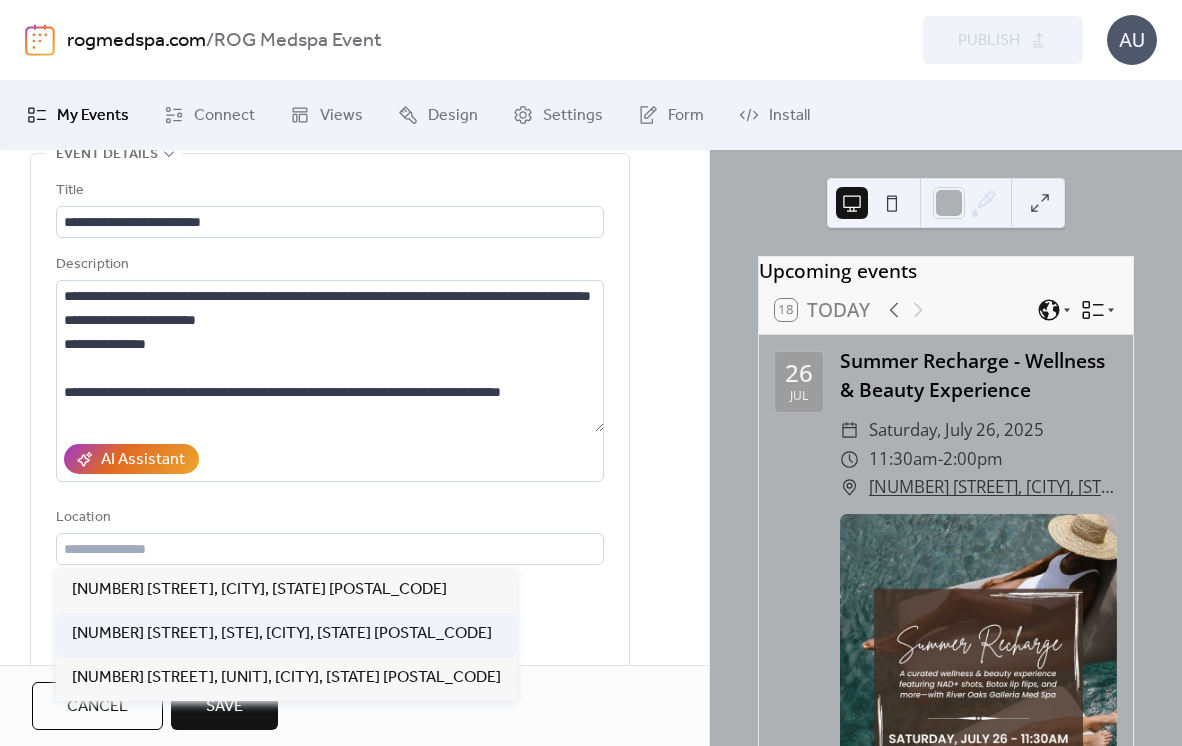 type on "**********" 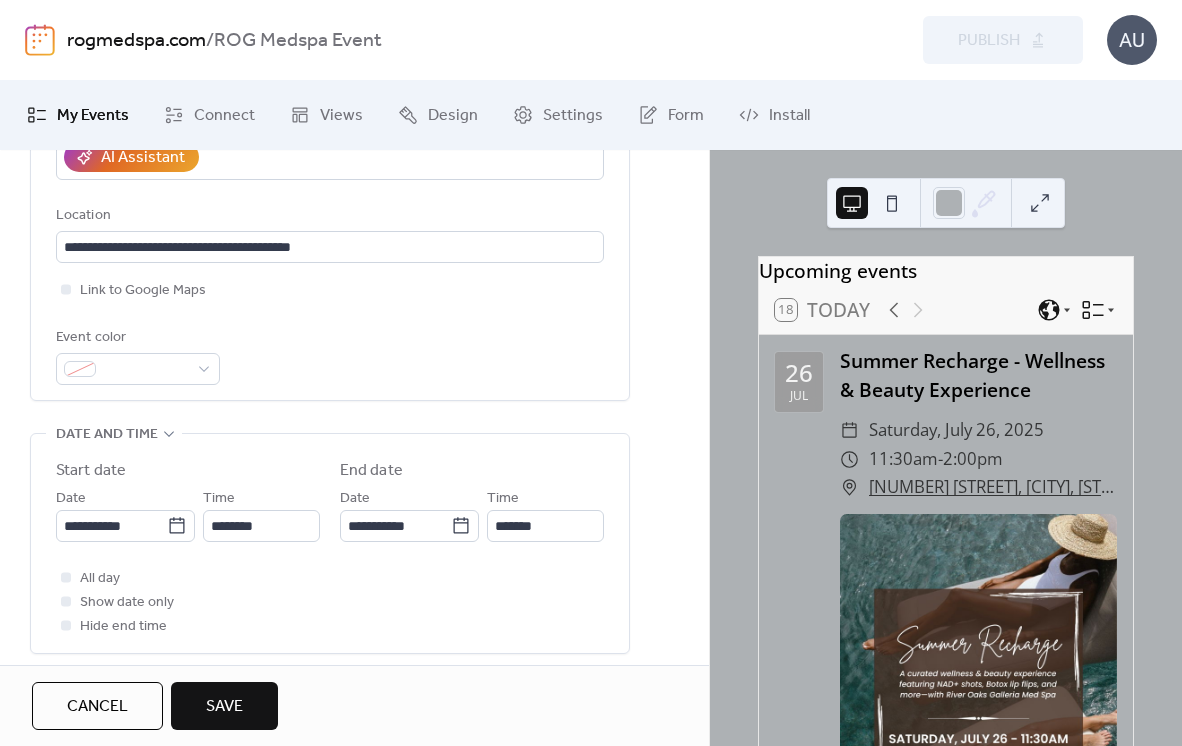 scroll, scrollTop: 477, scrollLeft: 0, axis: vertical 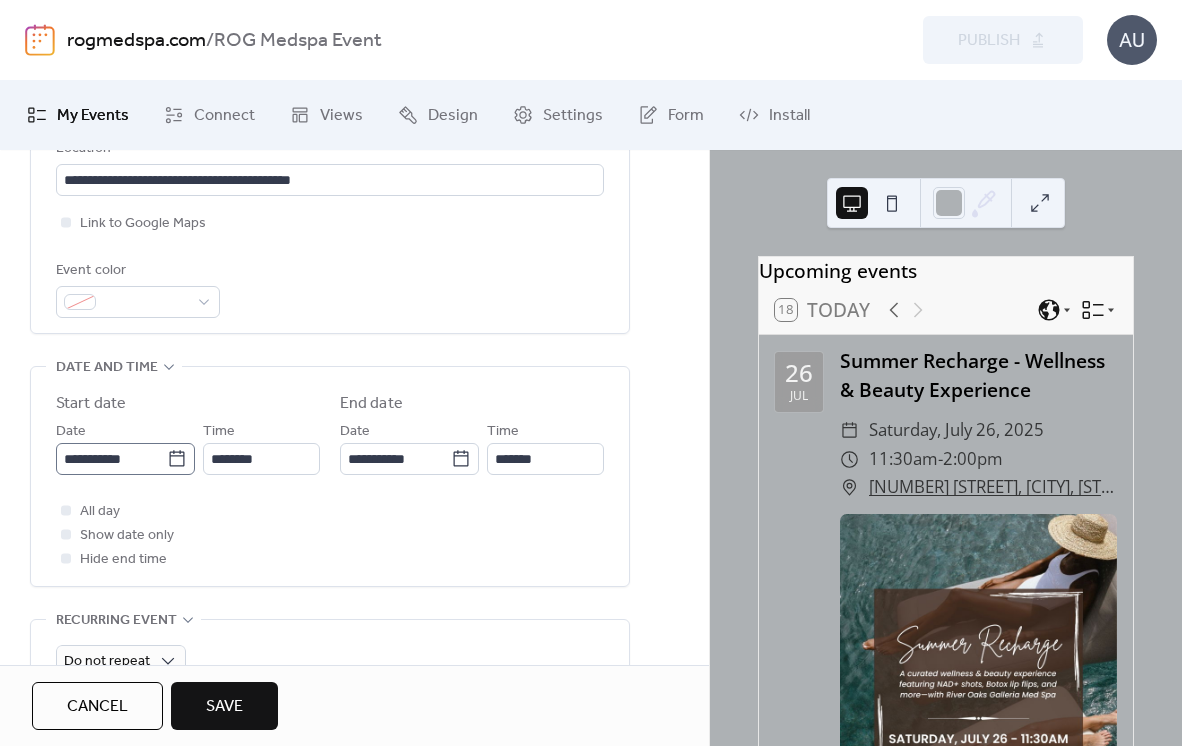 click 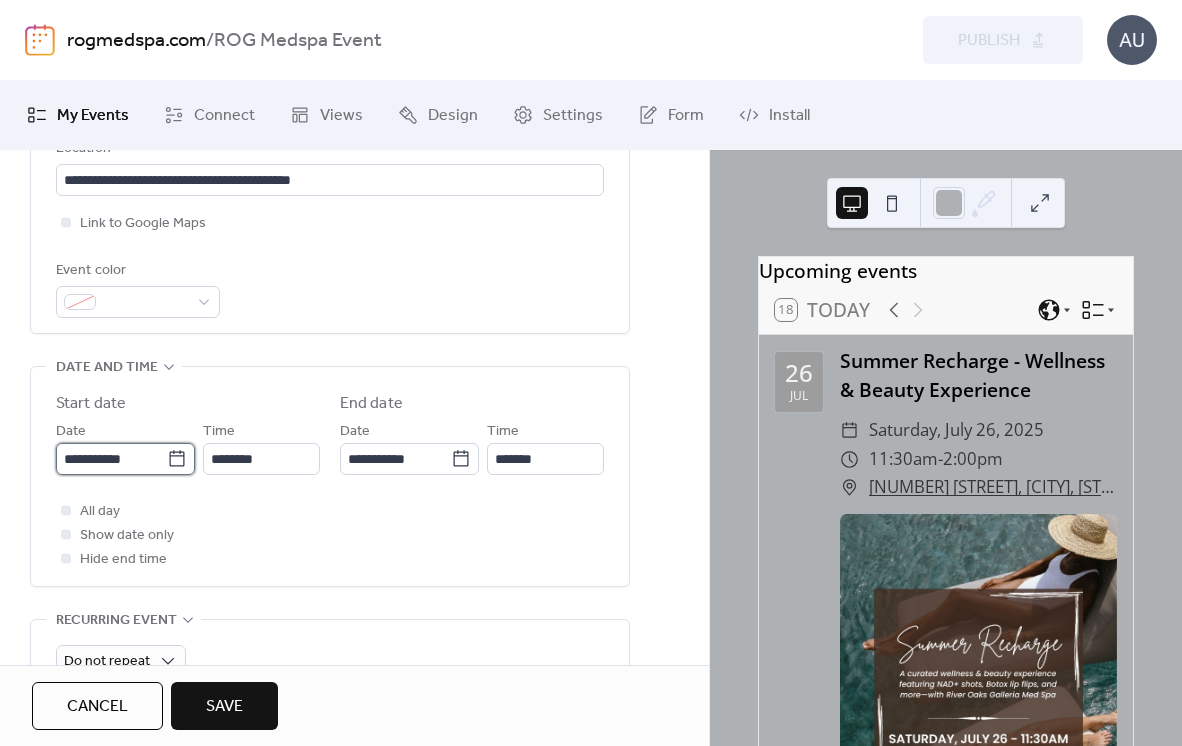 click on "**********" at bounding box center [111, 459] 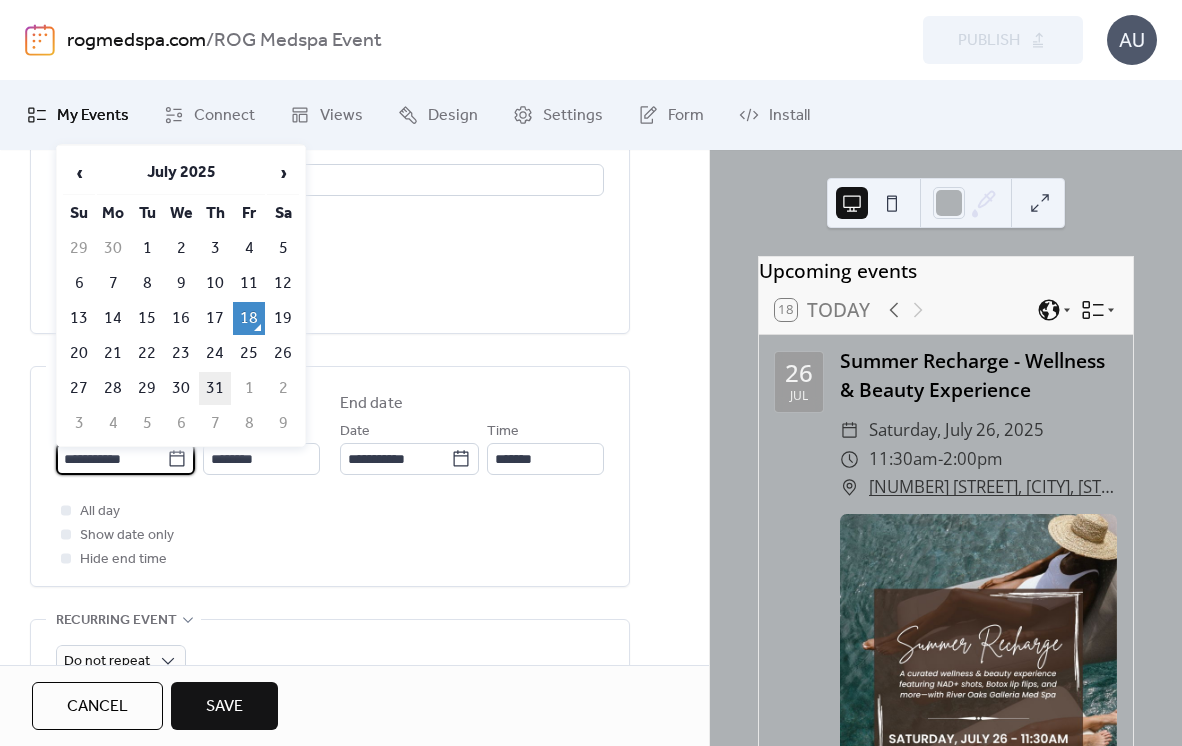 click on "31" at bounding box center [215, 388] 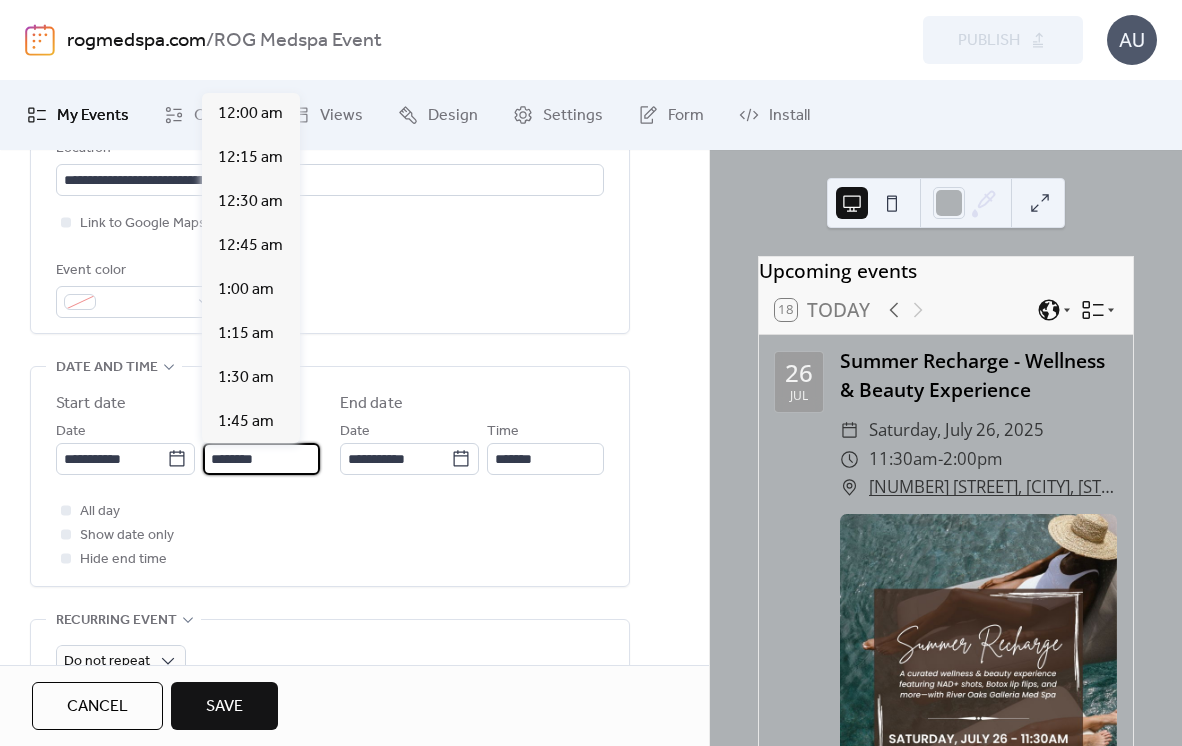 click on "********" at bounding box center (261, 459) 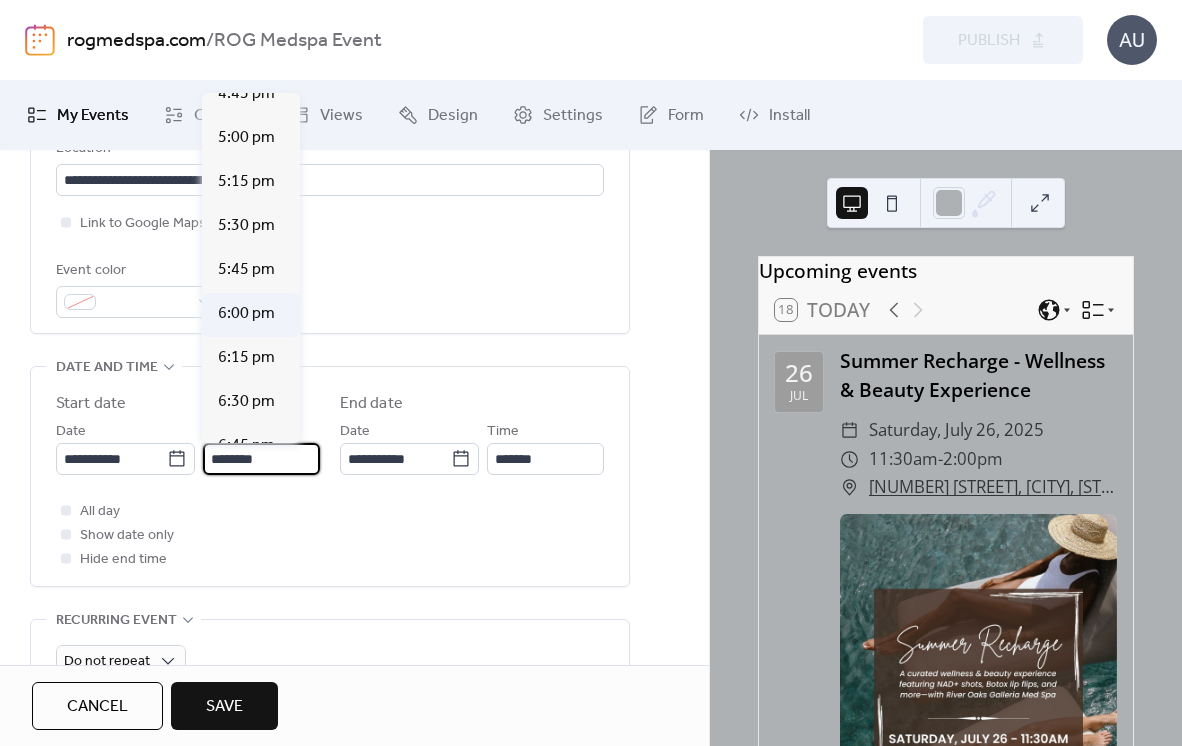 scroll, scrollTop: 2954, scrollLeft: 0, axis: vertical 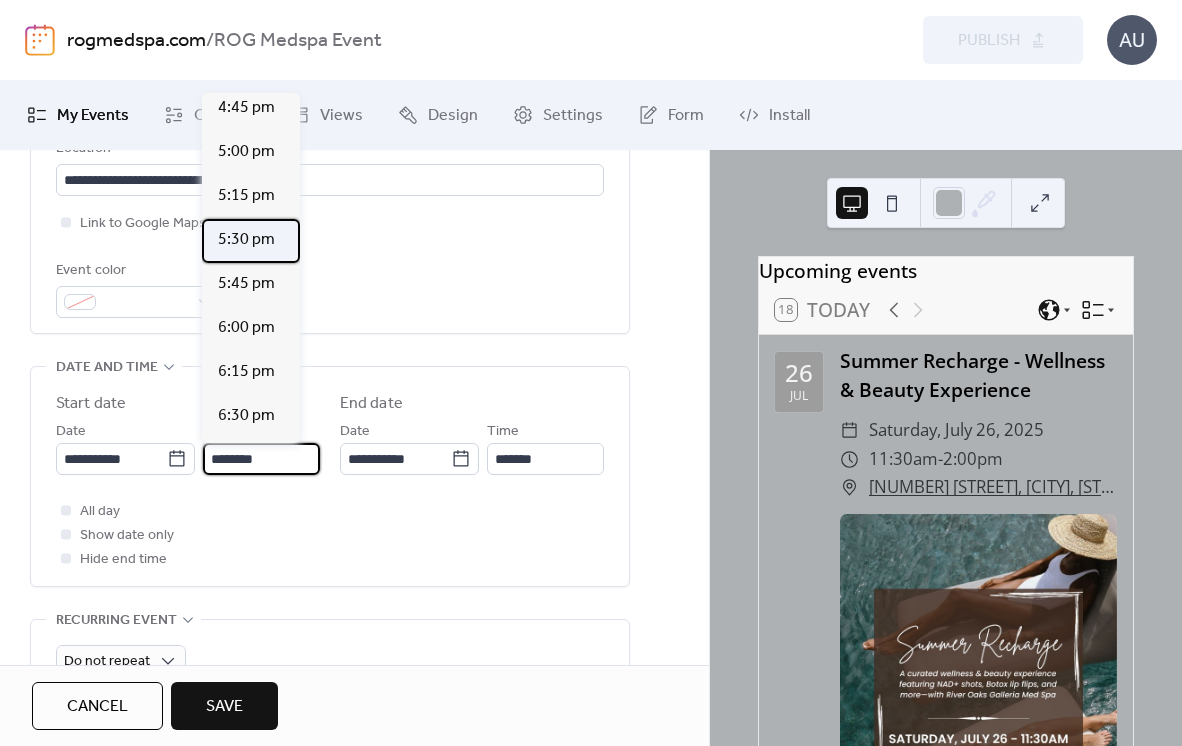click on "5:30 pm" at bounding box center [246, 240] 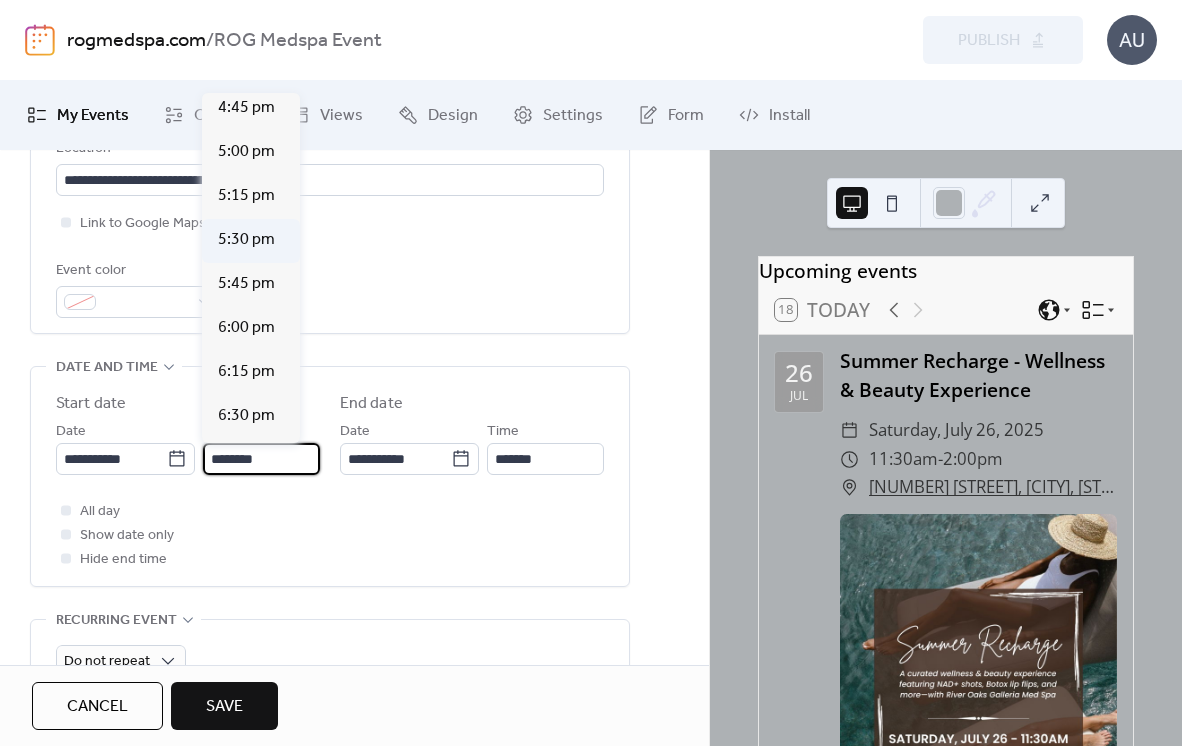type on "*******" 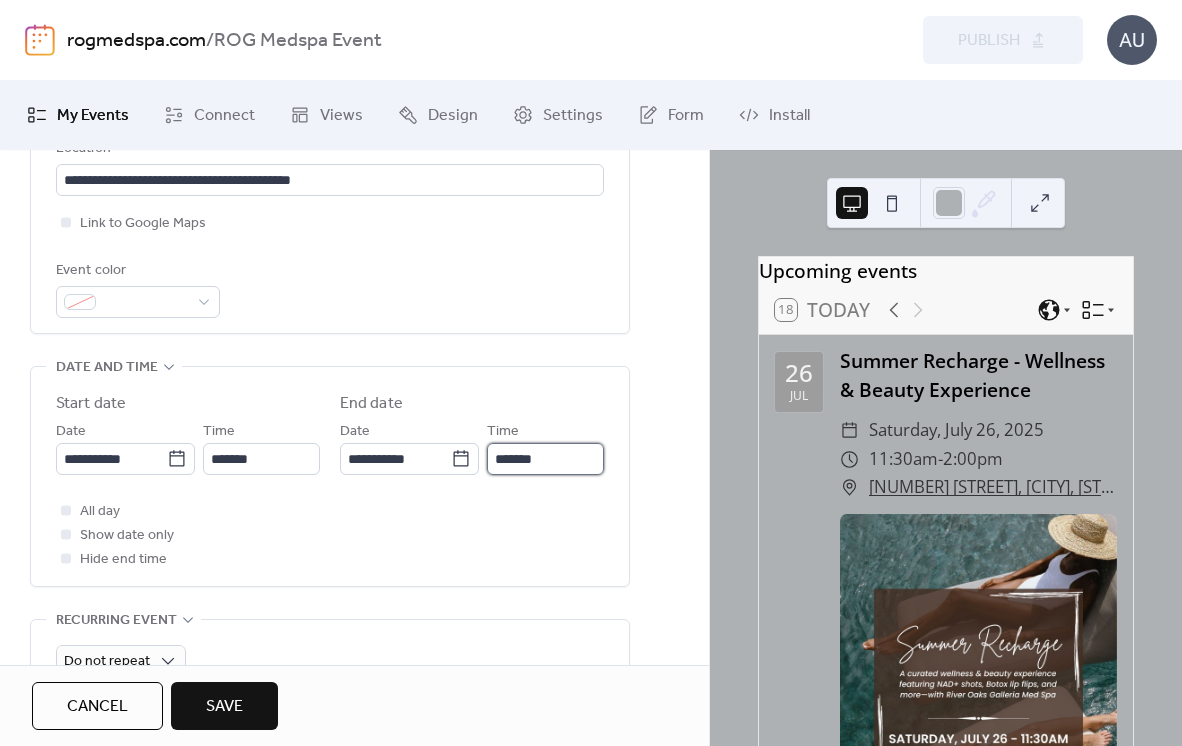 click on "*******" at bounding box center [545, 459] 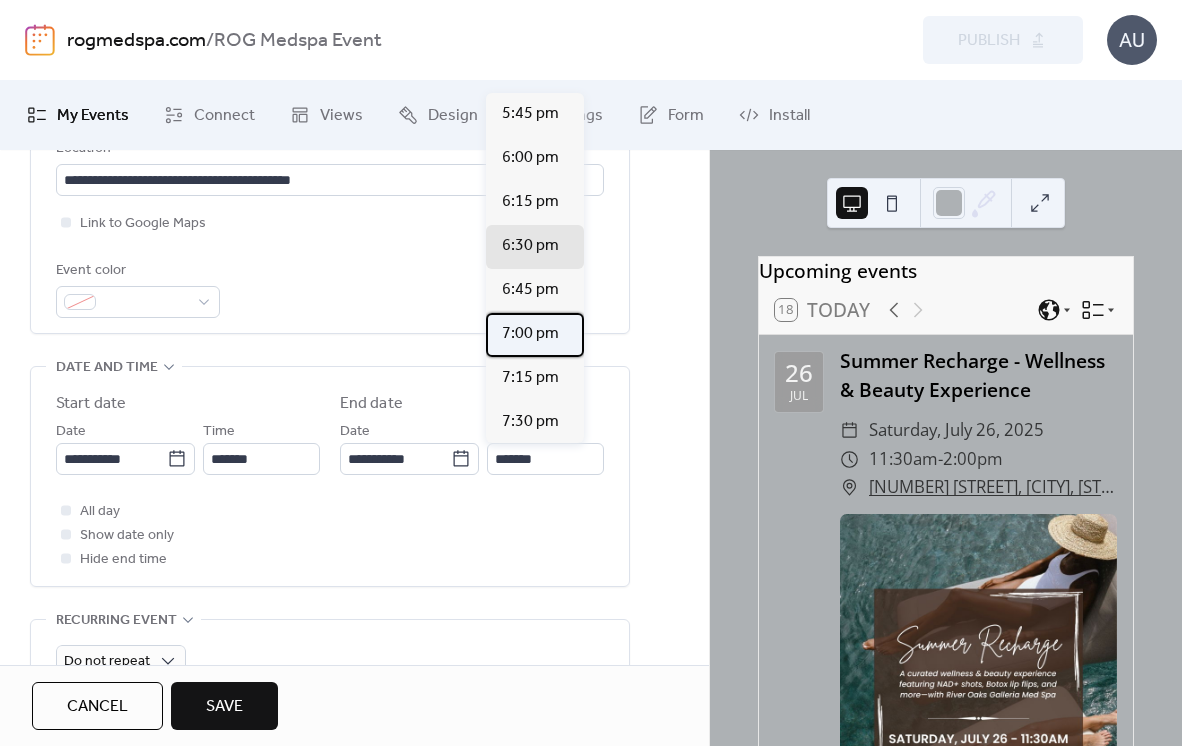 click on "7:00 pm" at bounding box center (530, 334) 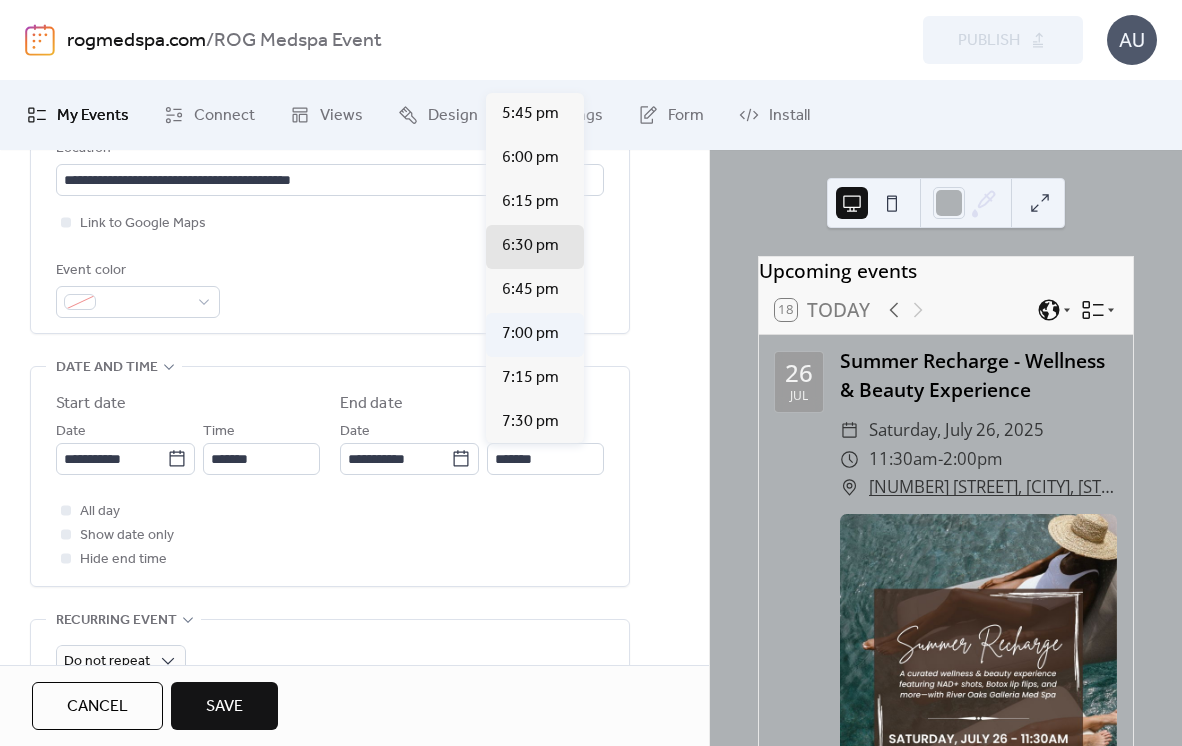 type on "*******" 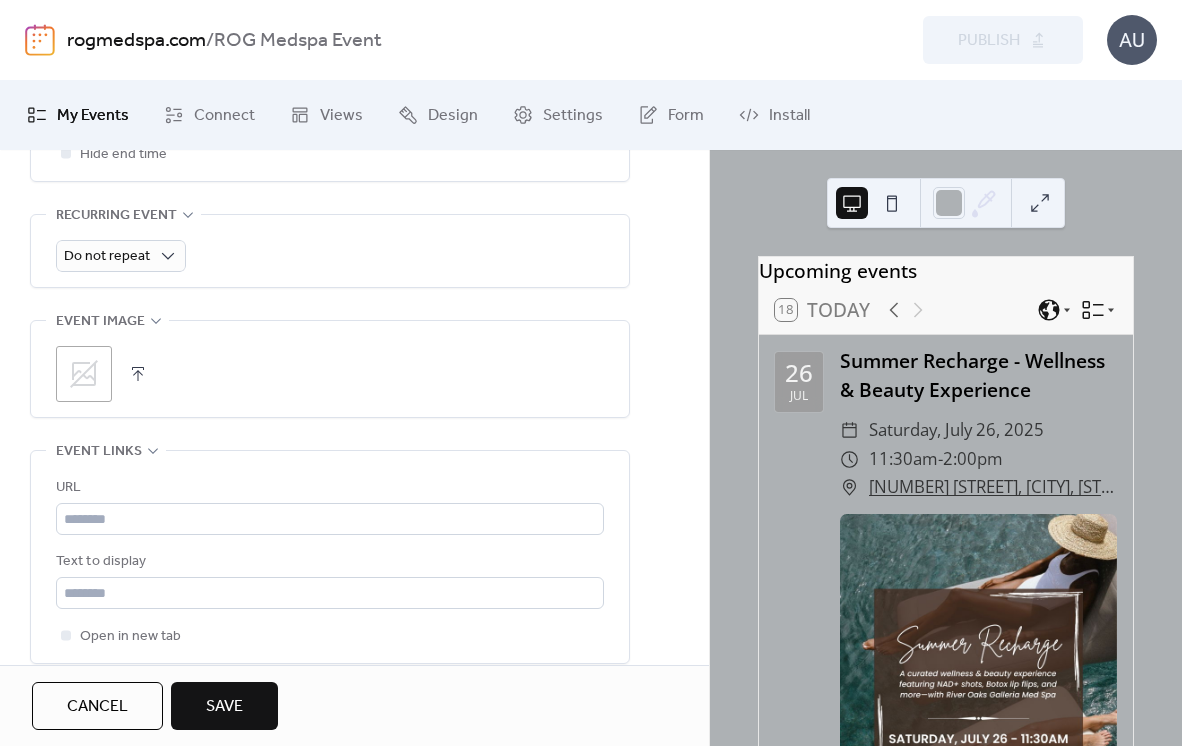 scroll, scrollTop: 888, scrollLeft: 0, axis: vertical 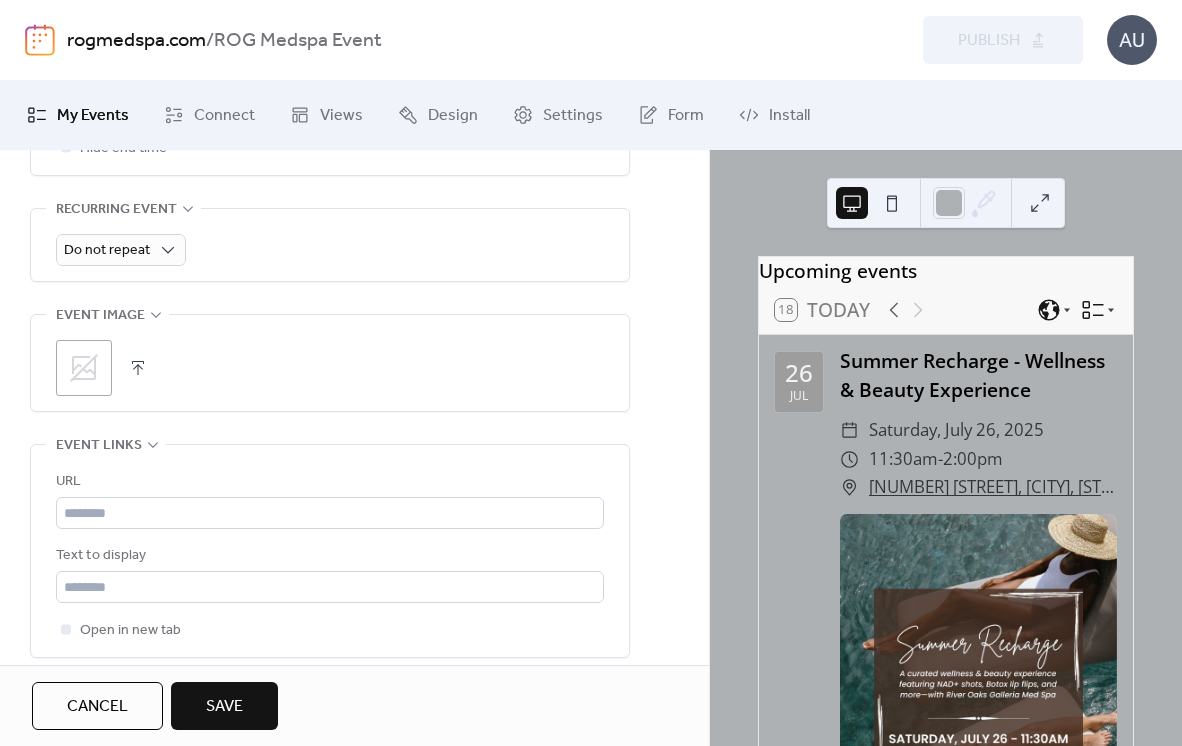 click 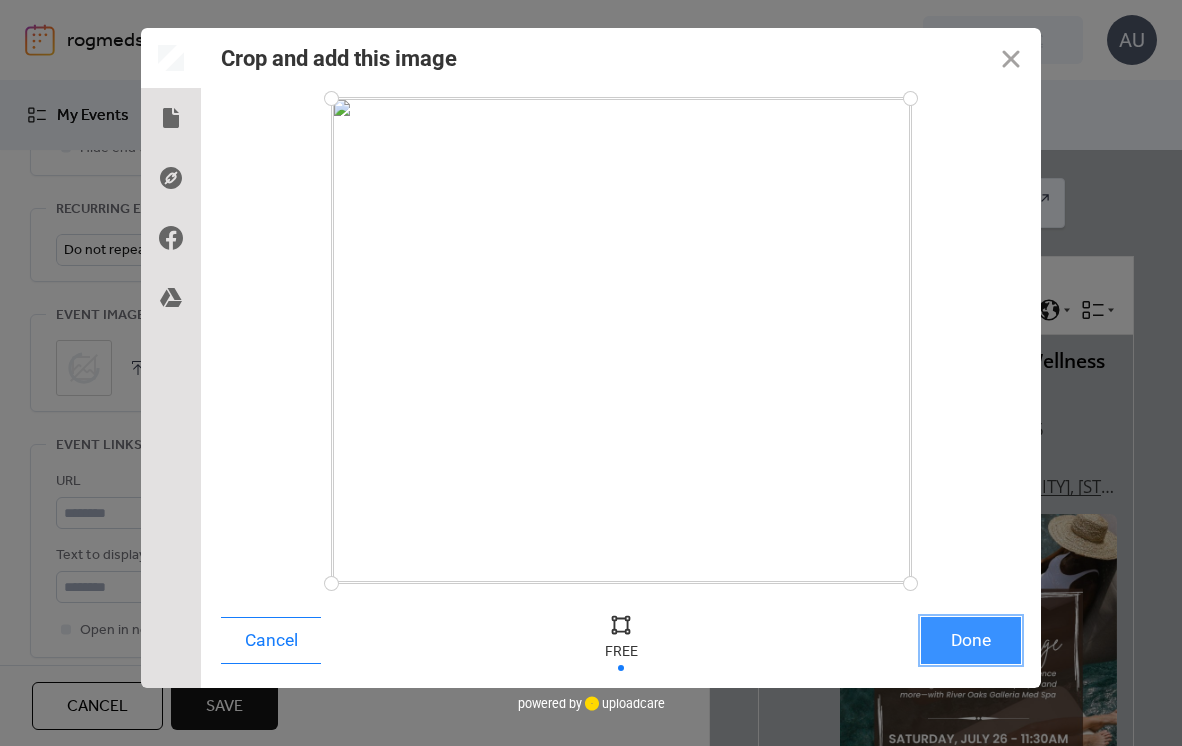 click on "Done" at bounding box center (971, 640) 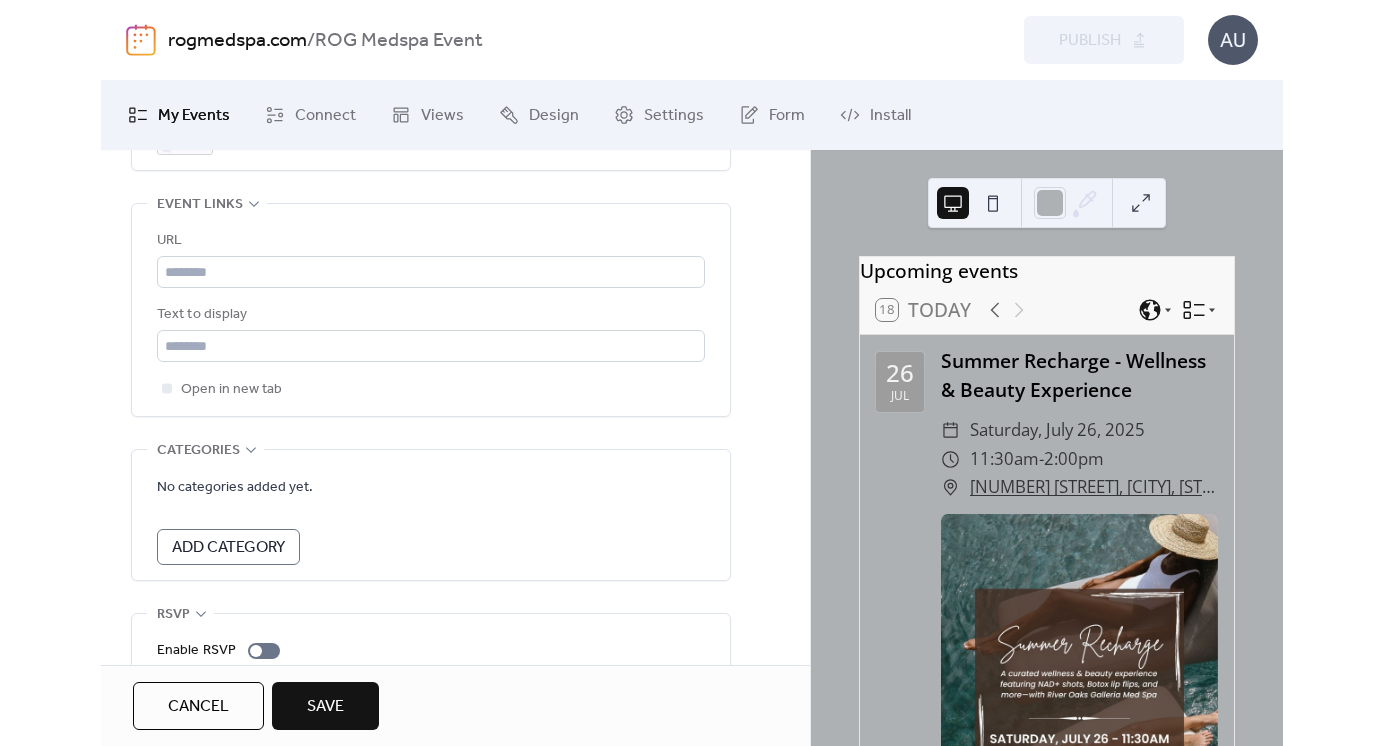 scroll, scrollTop: 1215, scrollLeft: 0, axis: vertical 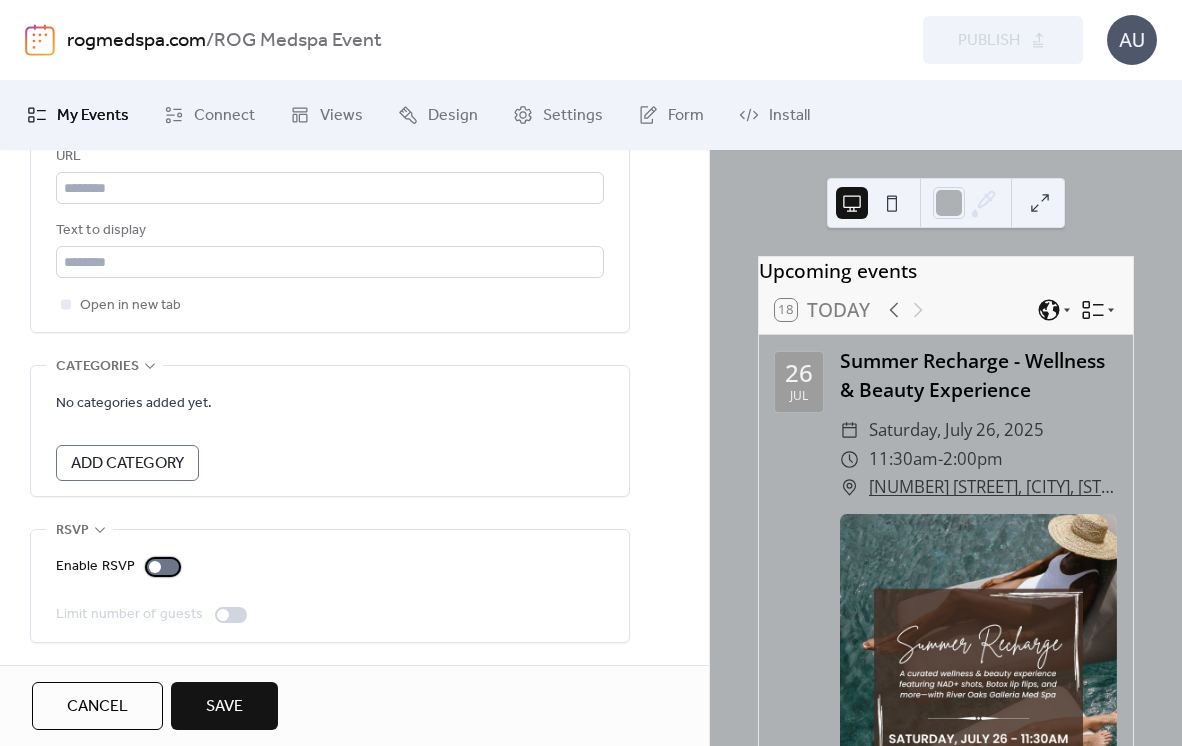 click at bounding box center (163, 567) 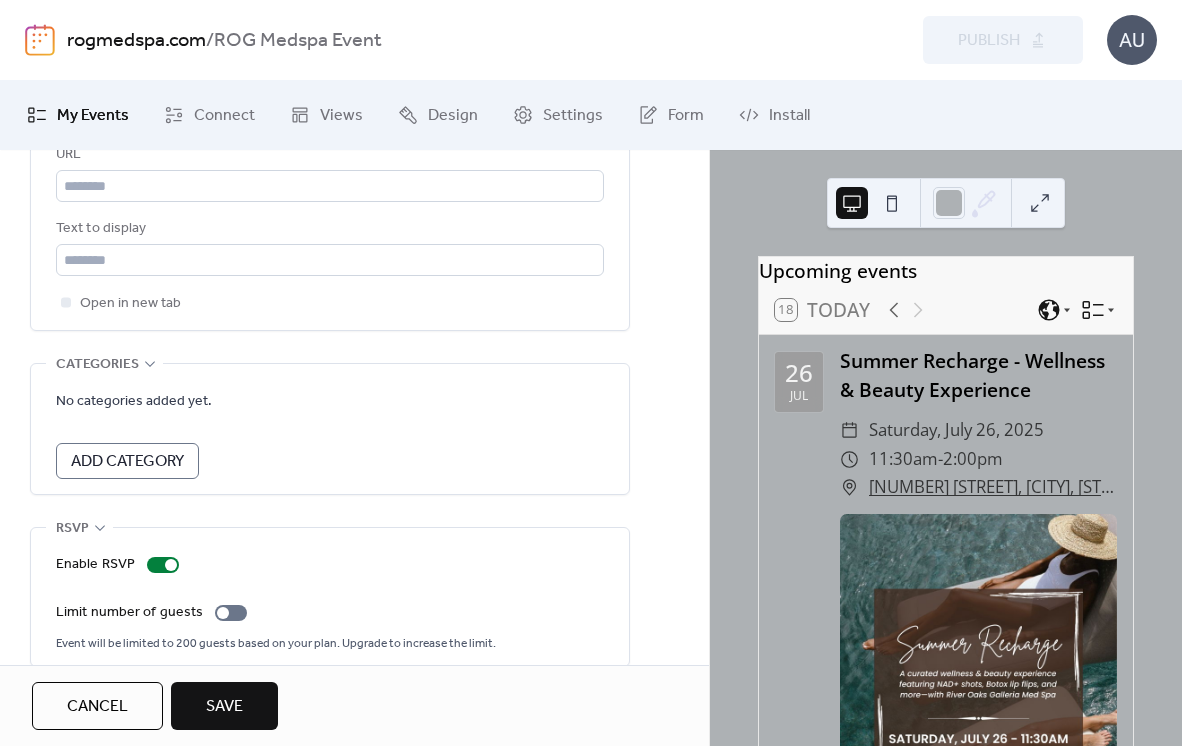 click on "Save" at bounding box center [224, 707] 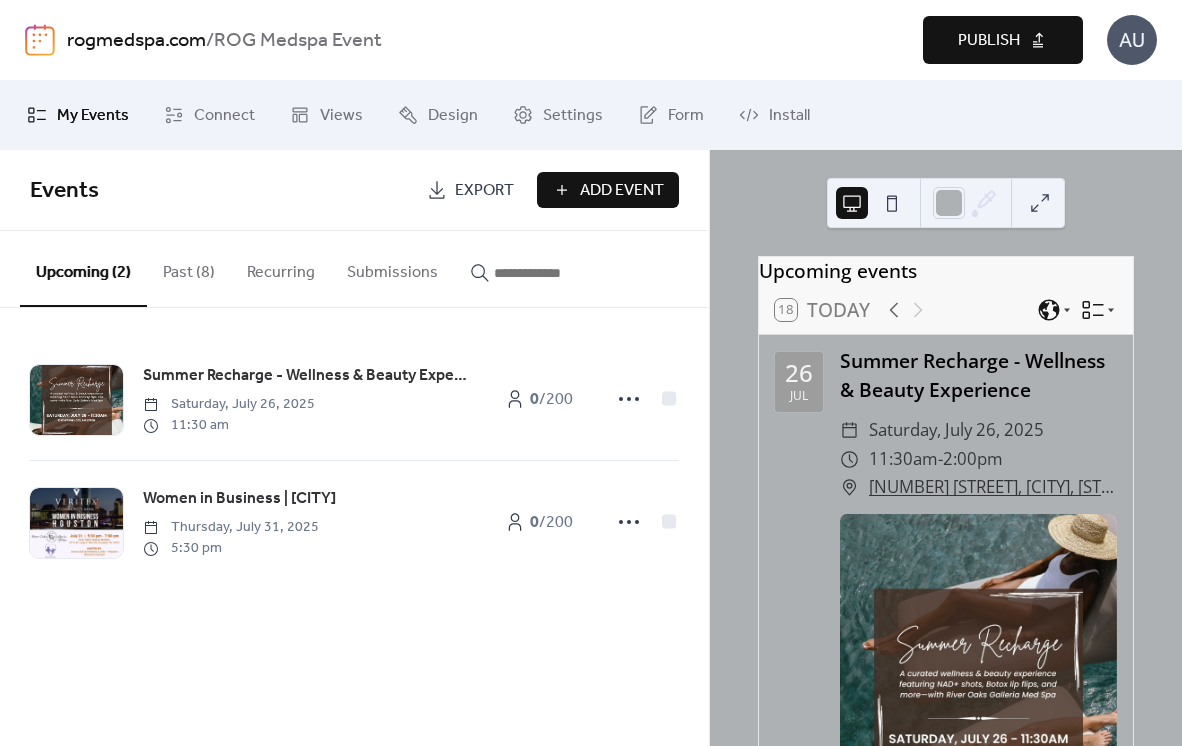 click on "Publish" at bounding box center [989, 41] 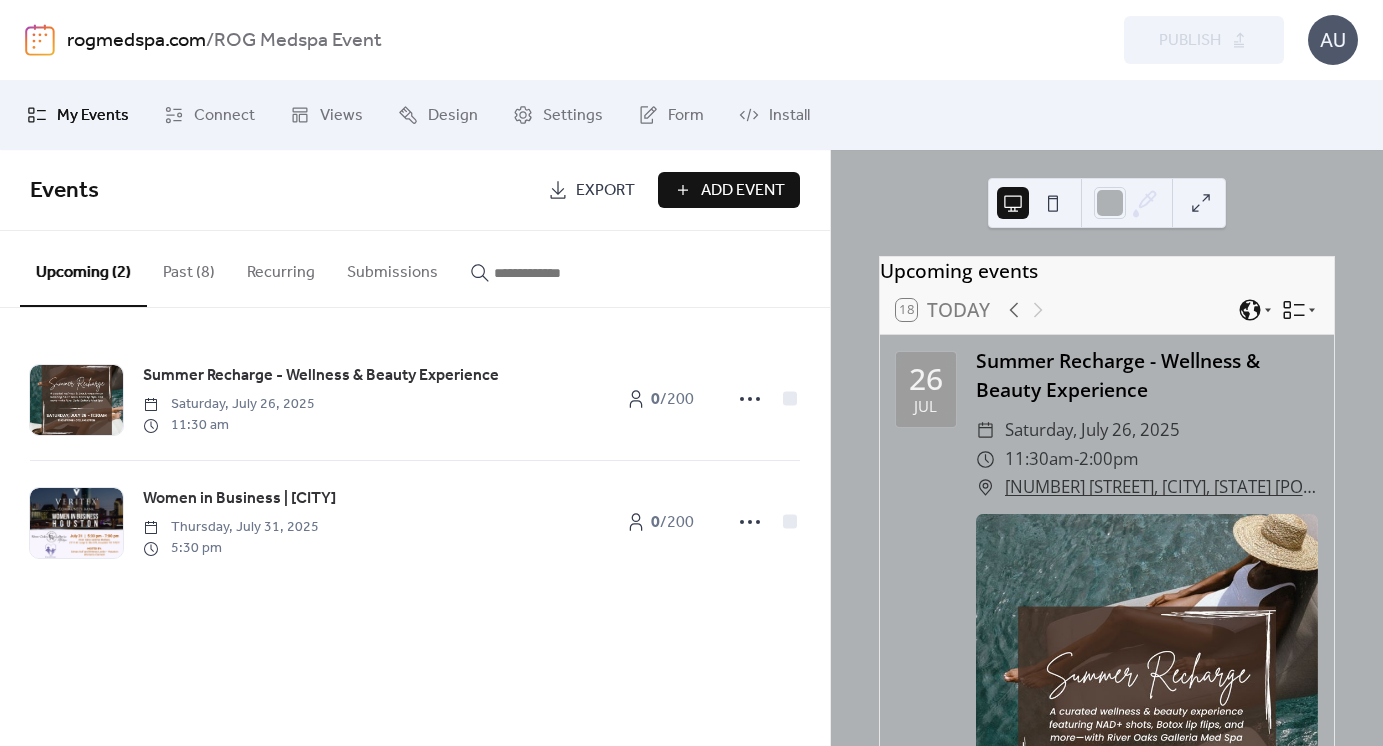 click on "Past (8)" at bounding box center (189, 268) 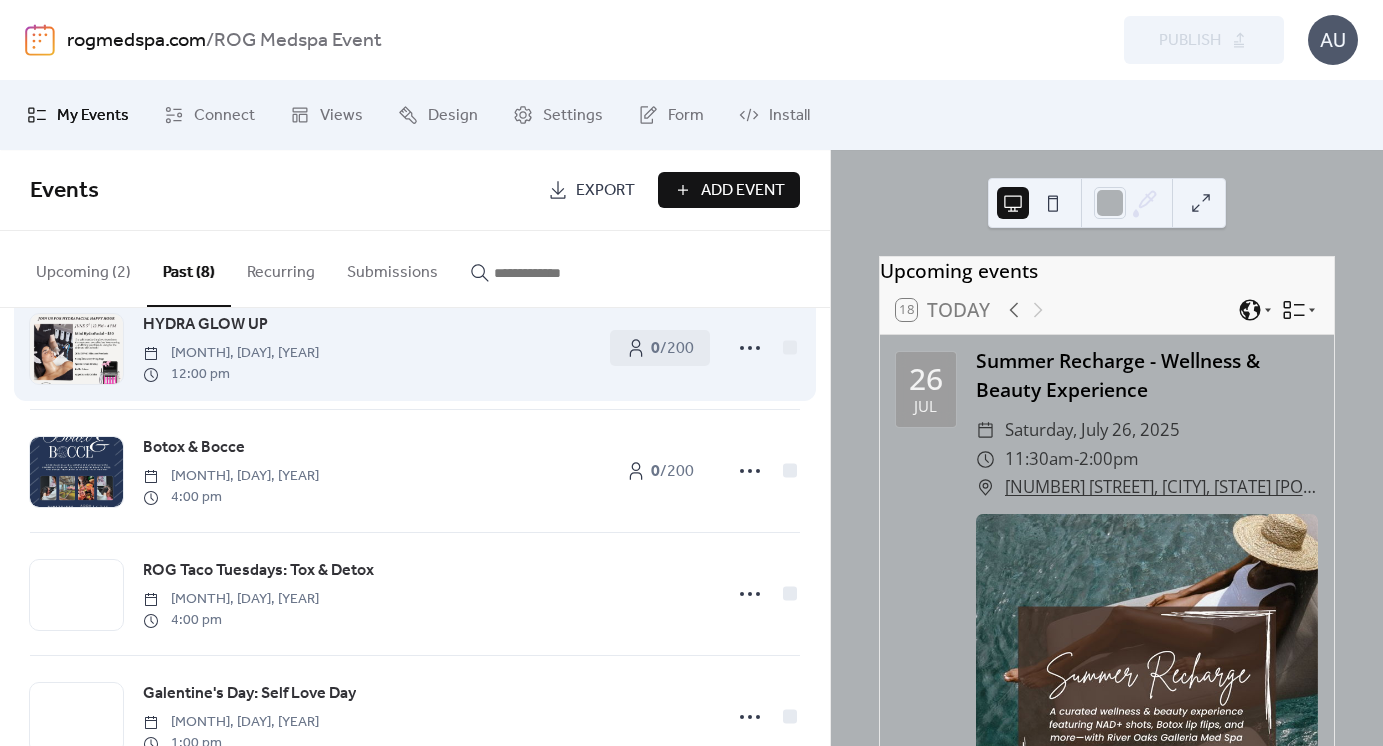 scroll, scrollTop: 0, scrollLeft: 0, axis: both 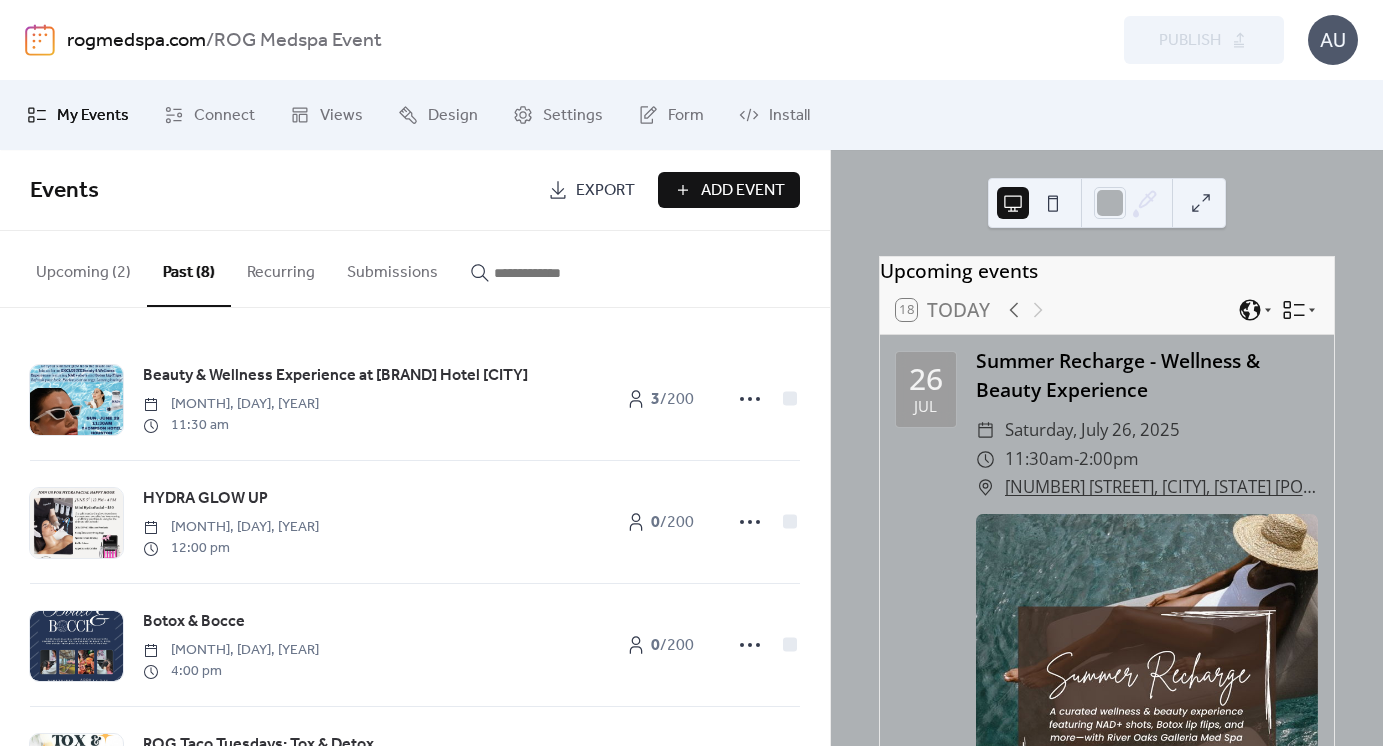 click on "Upcoming (2)" at bounding box center [83, 268] 